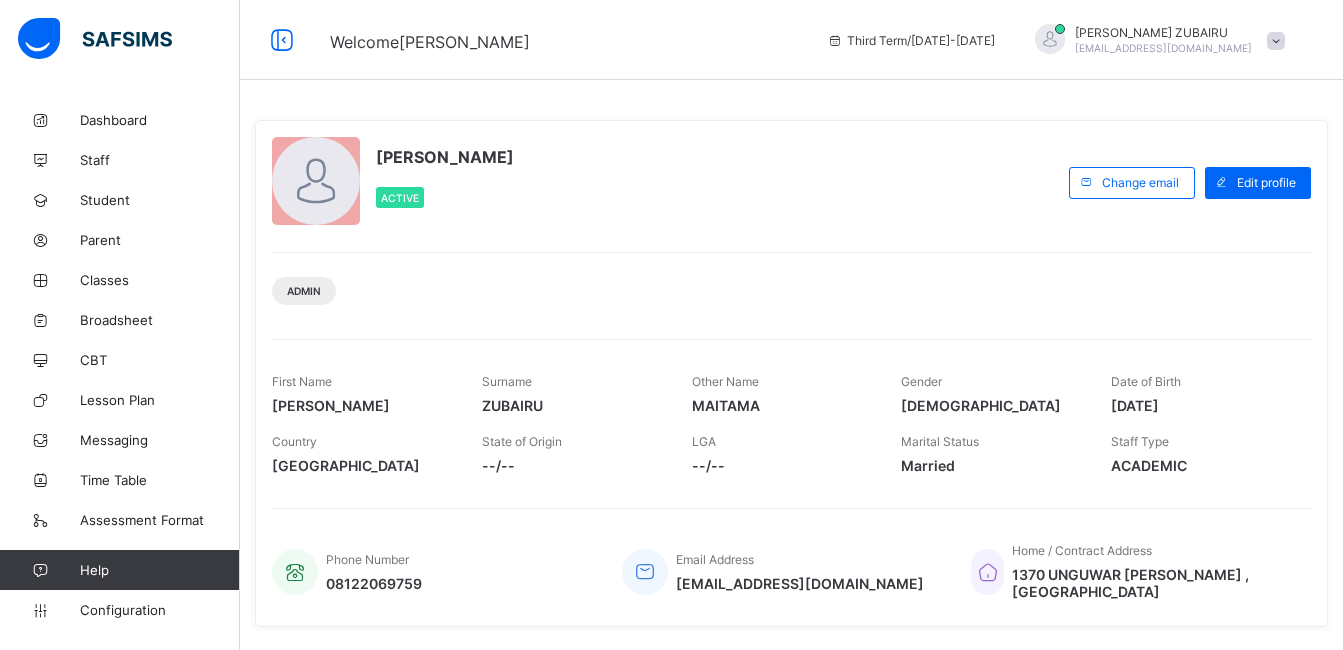 scroll, scrollTop: 0, scrollLeft: 0, axis: both 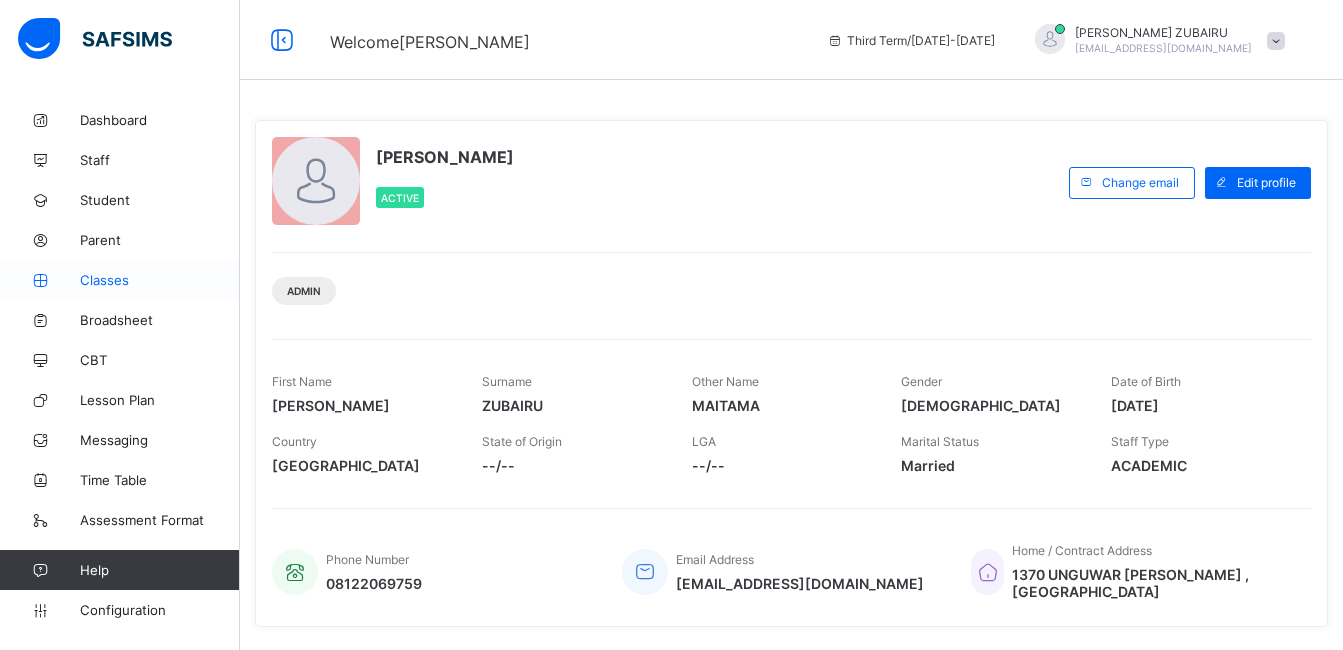 drag, startPoint x: 0, startPoint y: 0, endPoint x: 99, endPoint y: 276, distance: 293.21835 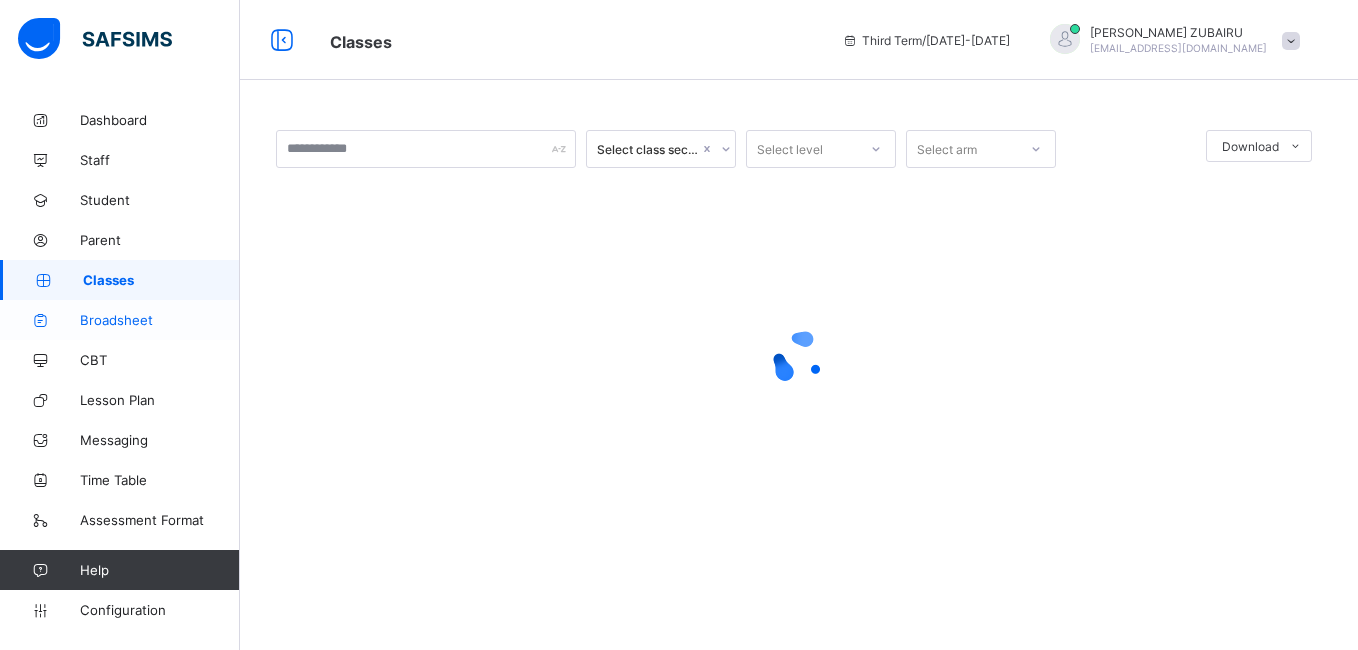 click on "Broadsheet" at bounding box center [160, 320] 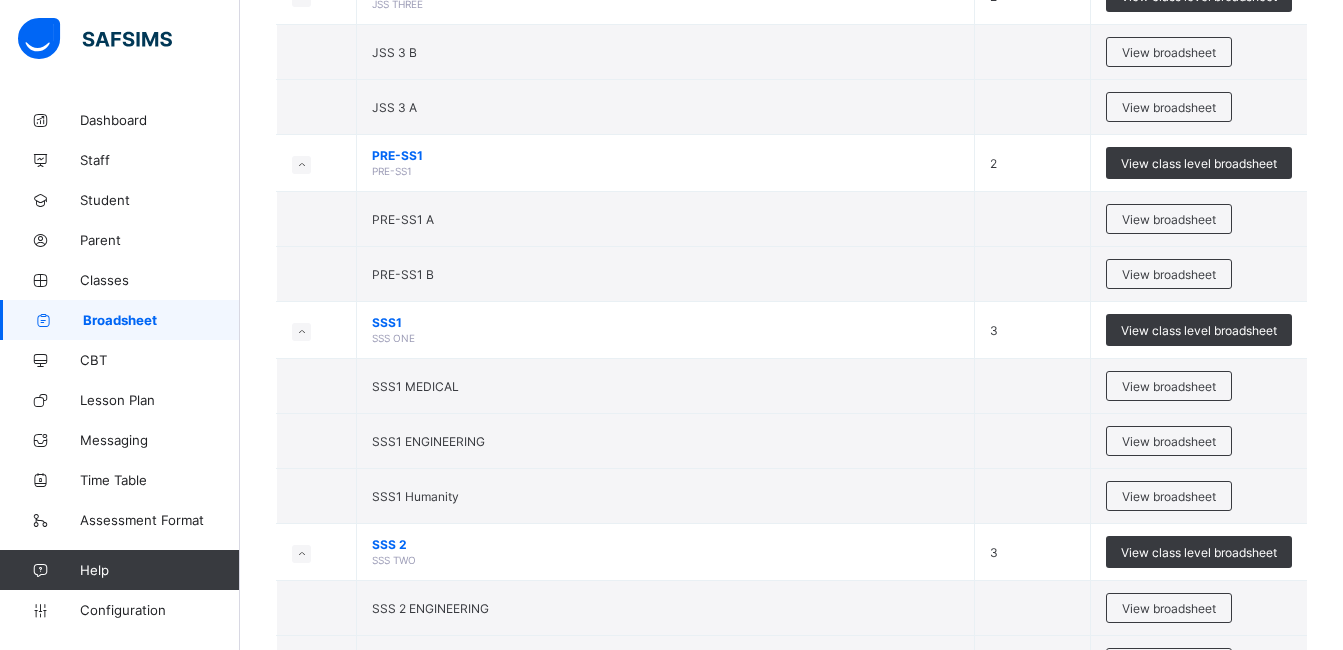 scroll, scrollTop: 2151, scrollLeft: 0, axis: vertical 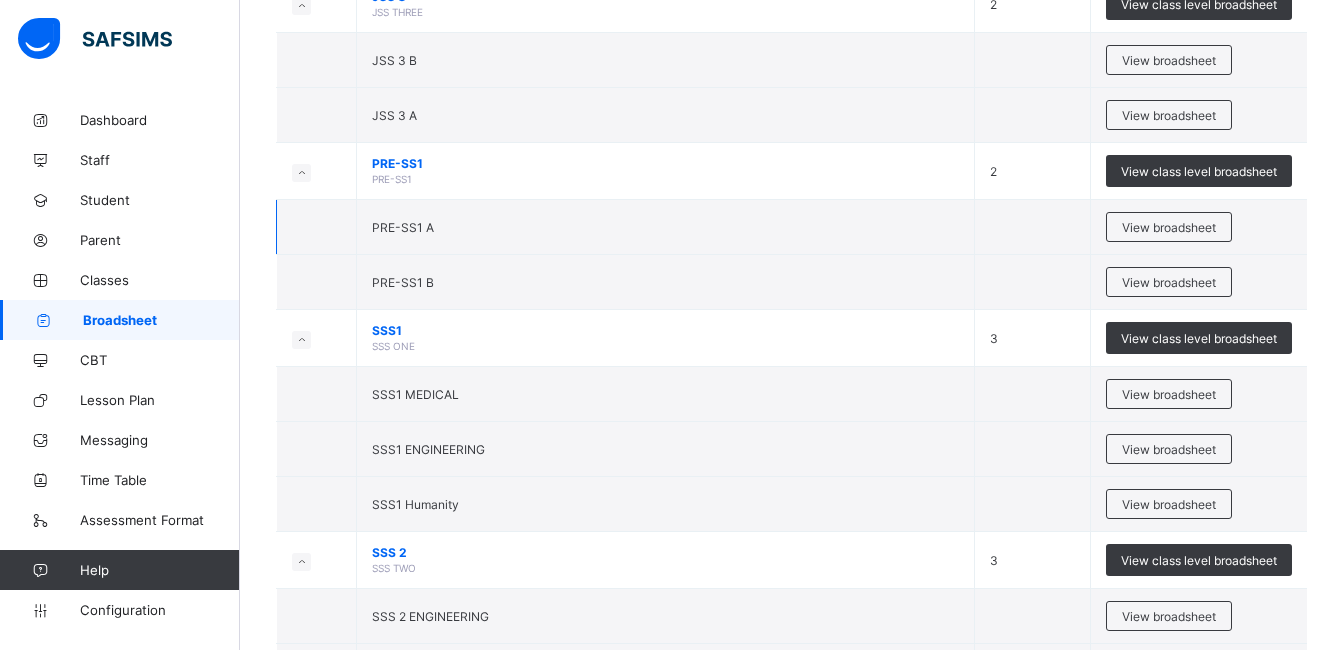 click on "PRE-SS1 A" at bounding box center [666, 227] 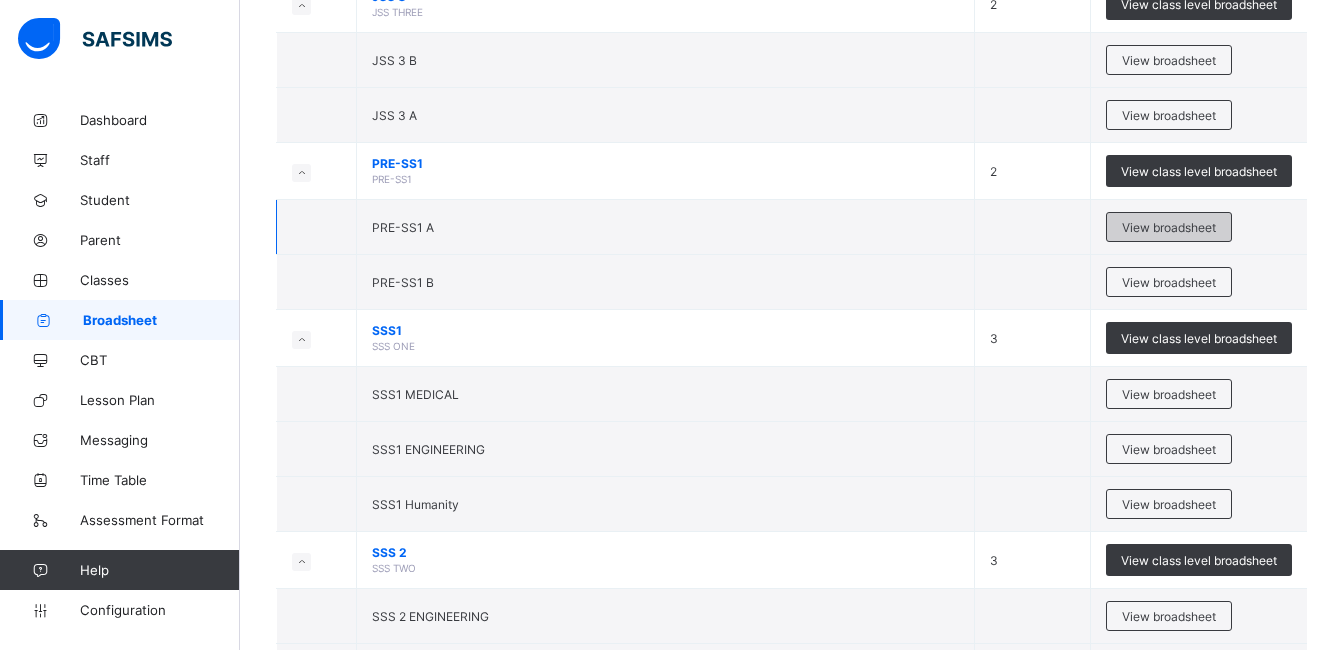 click on "View broadsheet" at bounding box center [1169, 227] 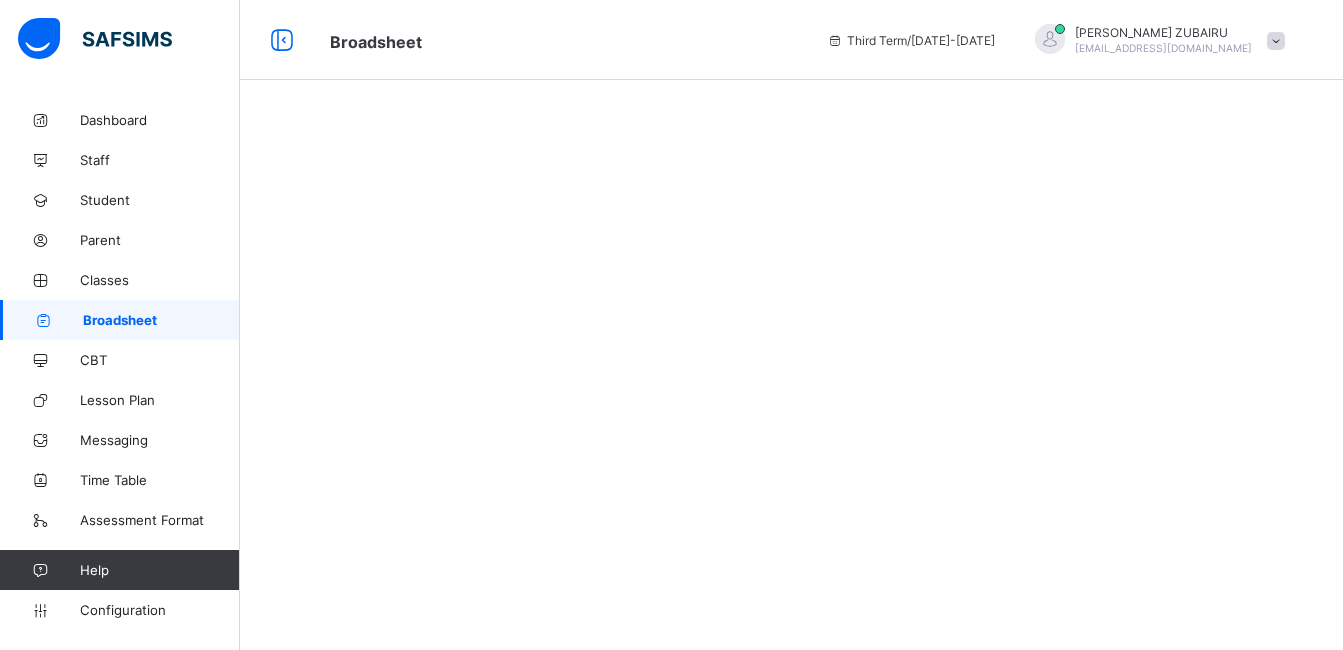 scroll, scrollTop: 0, scrollLeft: 0, axis: both 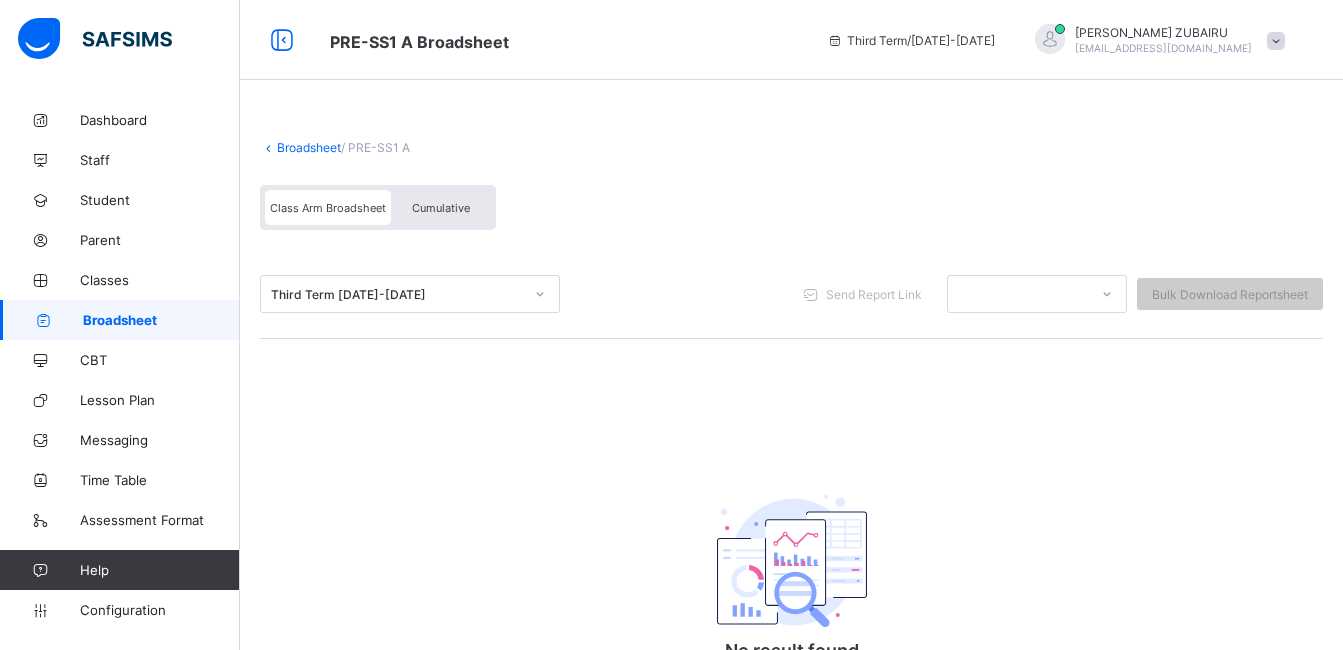 click on "Cumulative" at bounding box center [441, 208] 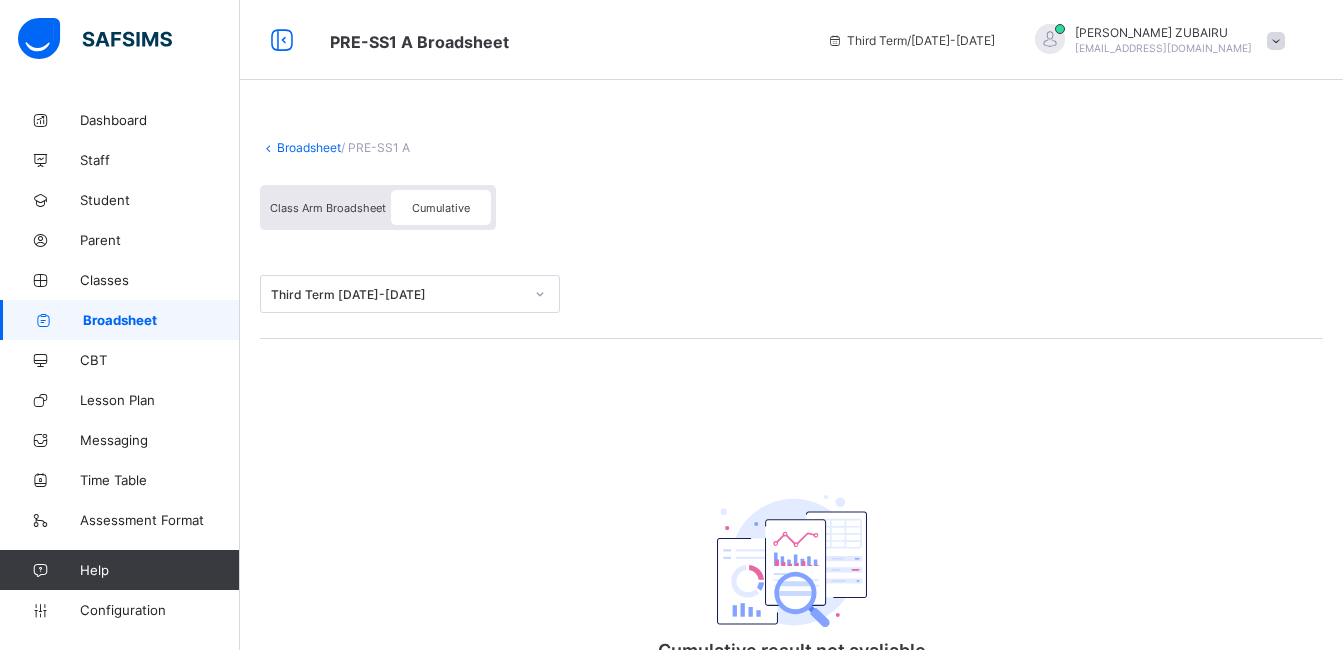 click on "Class Arm Broadsheet" at bounding box center [328, 208] 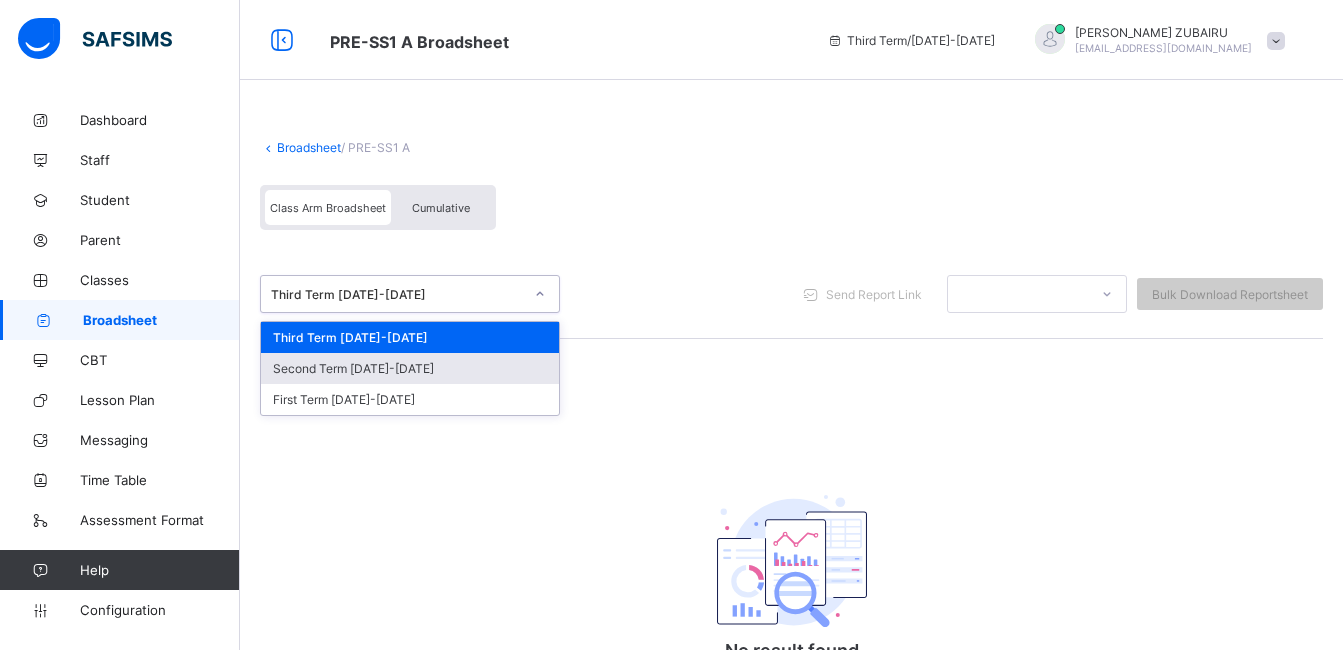 click on "Second Term [DATE]-[DATE]" at bounding box center [410, 368] 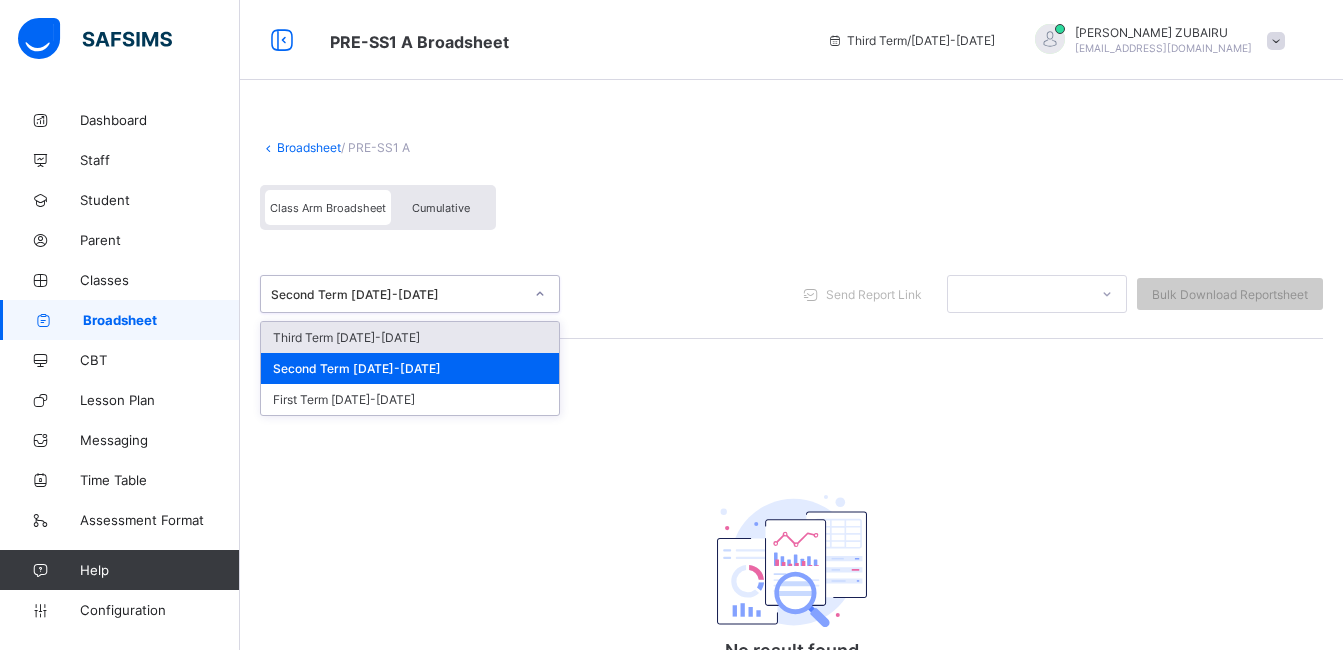 click on "Third Term [DATE]-[DATE]" at bounding box center [410, 337] 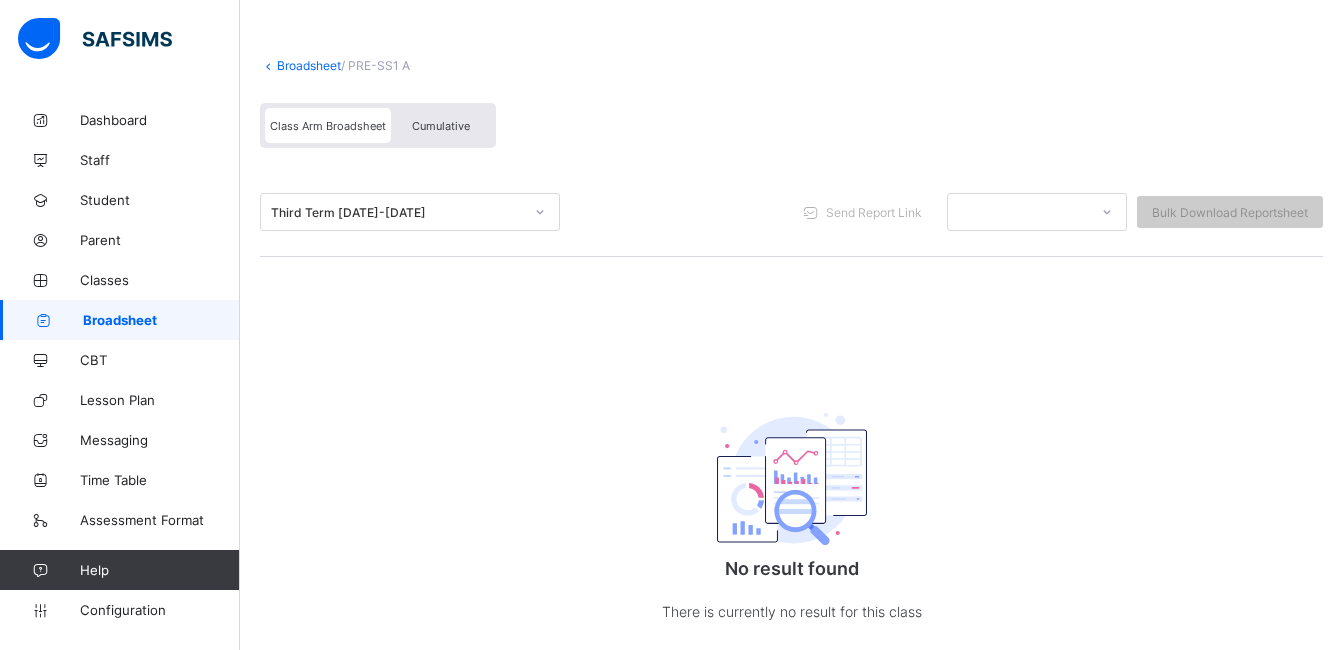 scroll, scrollTop: 57, scrollLeft: 0, axis: vertical 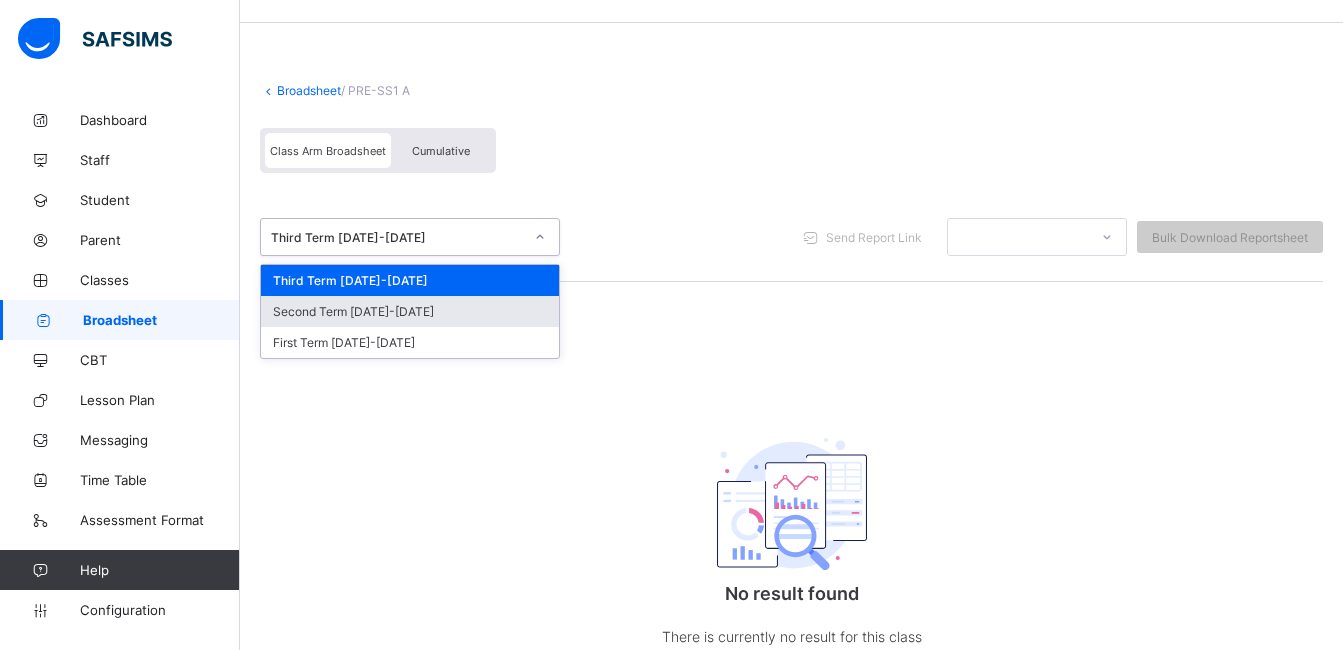 click on "Second Term [DATE]-[DATE]" at bounding box center [410, 311] 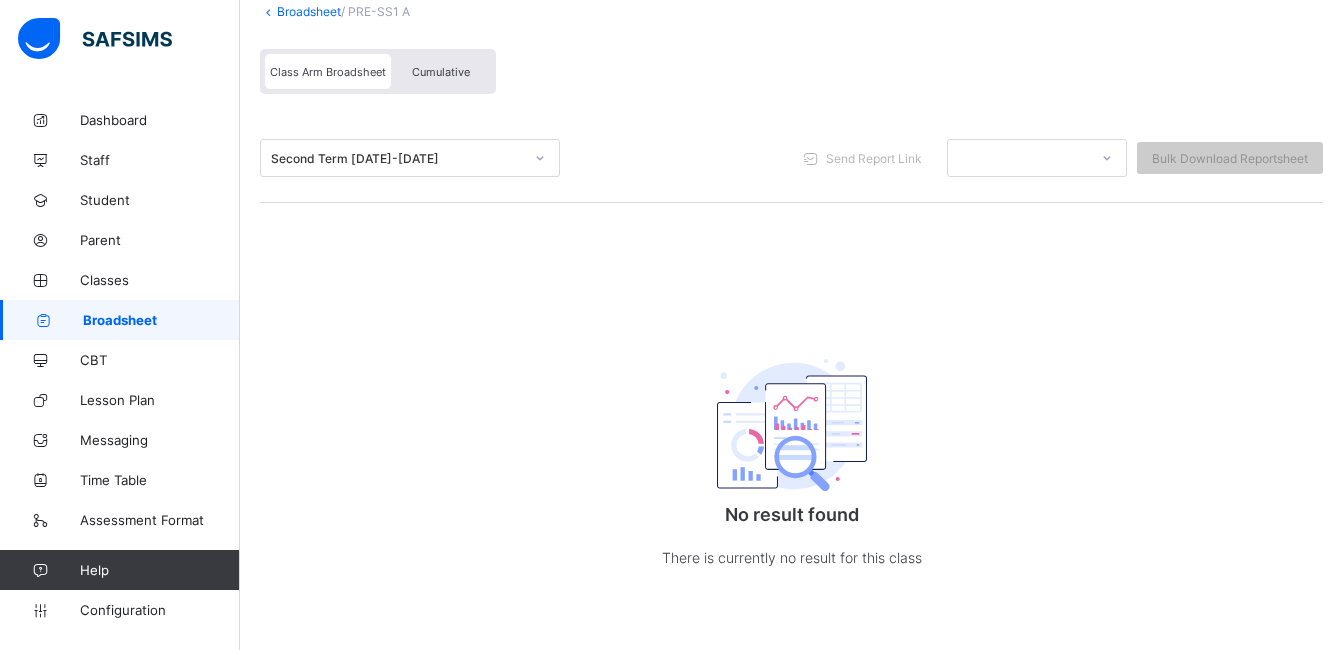 scroll, scrollTop: 0, scrollLeft: 0, axis: both 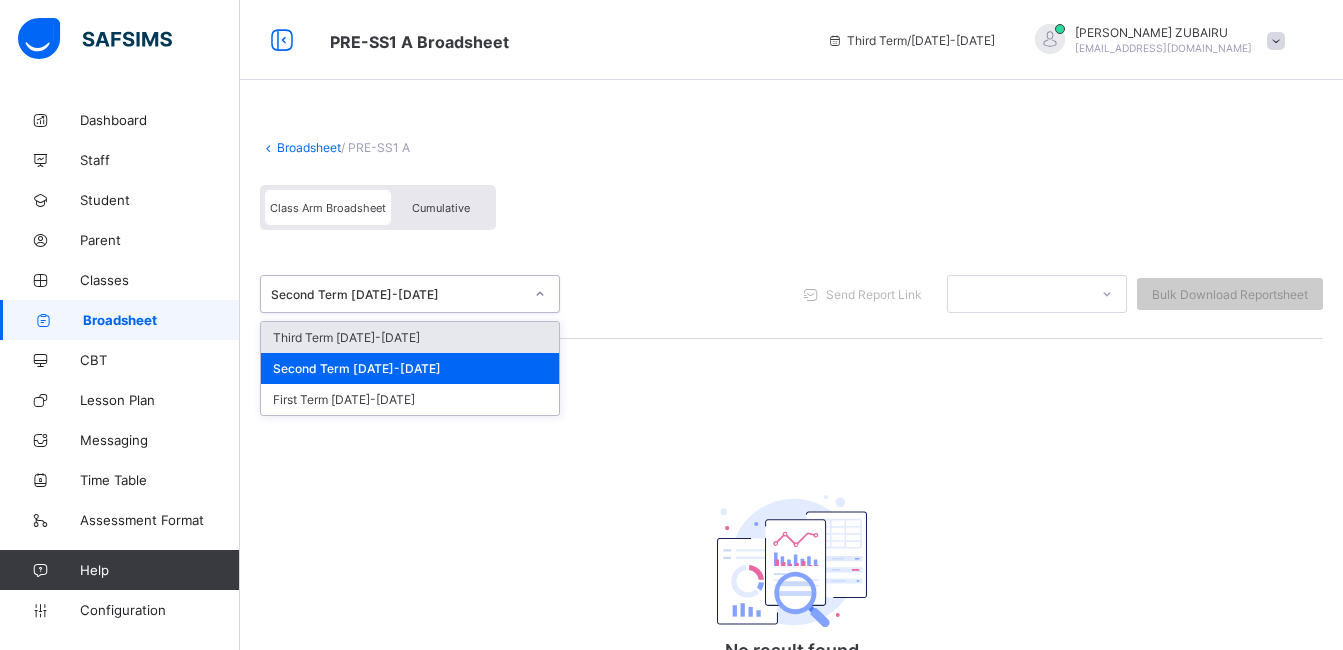 click on "Third Term [DATE]-[DATE]" at bounding box center (410, 337) 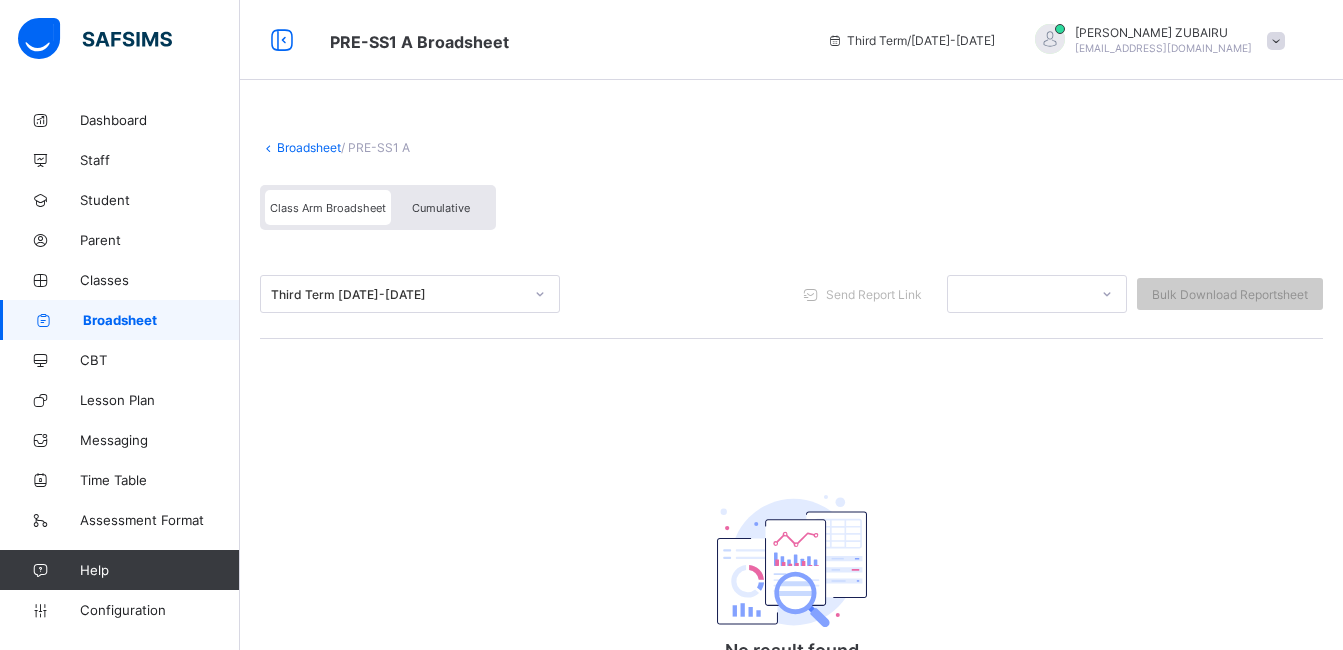 click on "Cumulative" at bounding box center [441, 208] 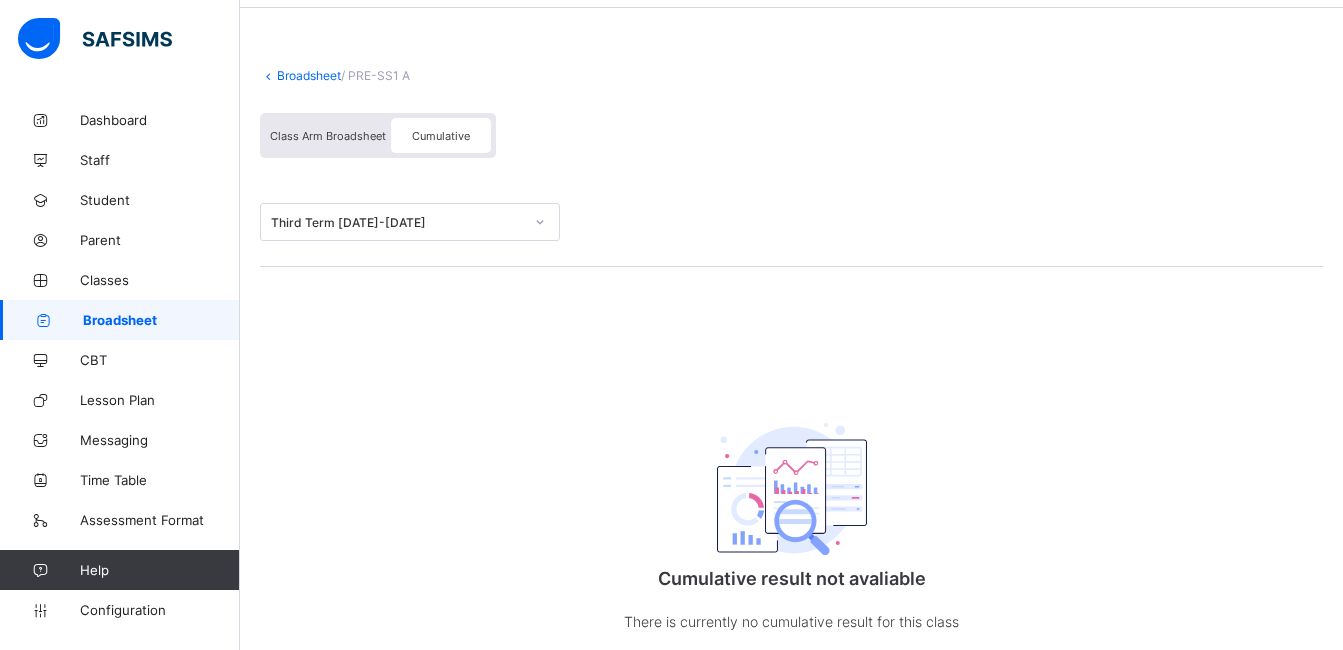 scroll, scrollTop: 0, scrollLeft: 0, axis: both 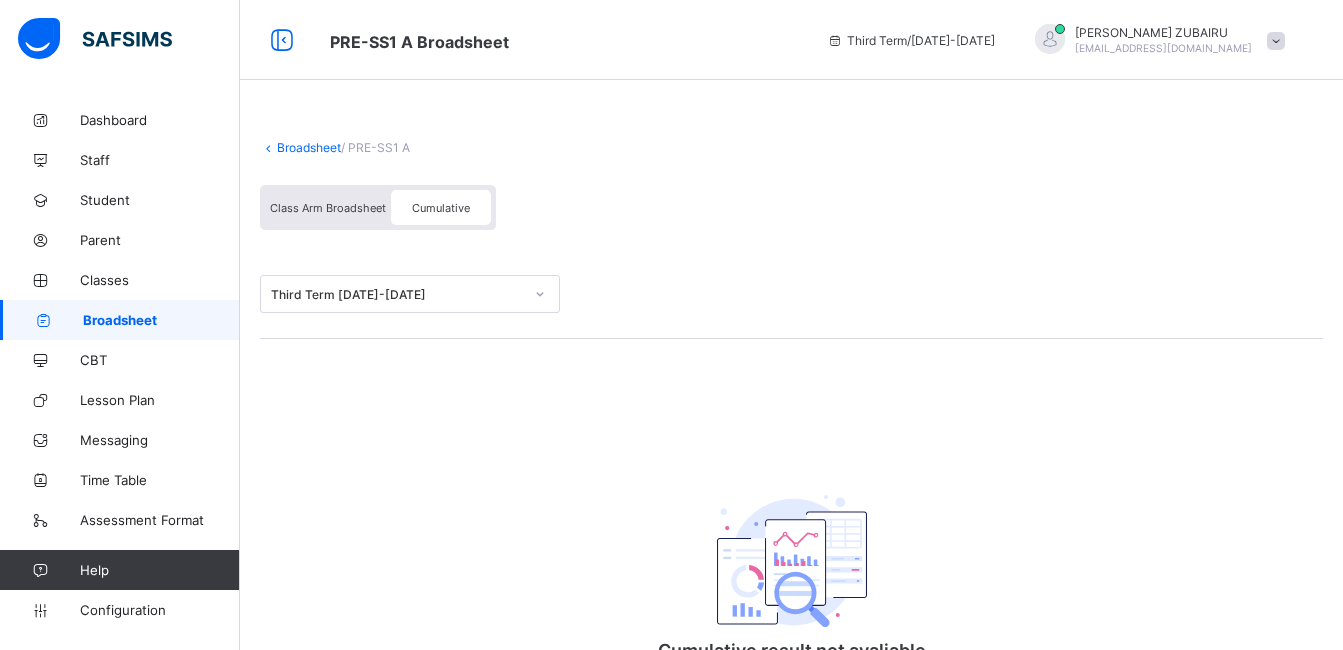 click on "Broadsheet  / PRE-SS1 A Class Arm Broadsheet Cumulative" at bounding box center (791, 185) 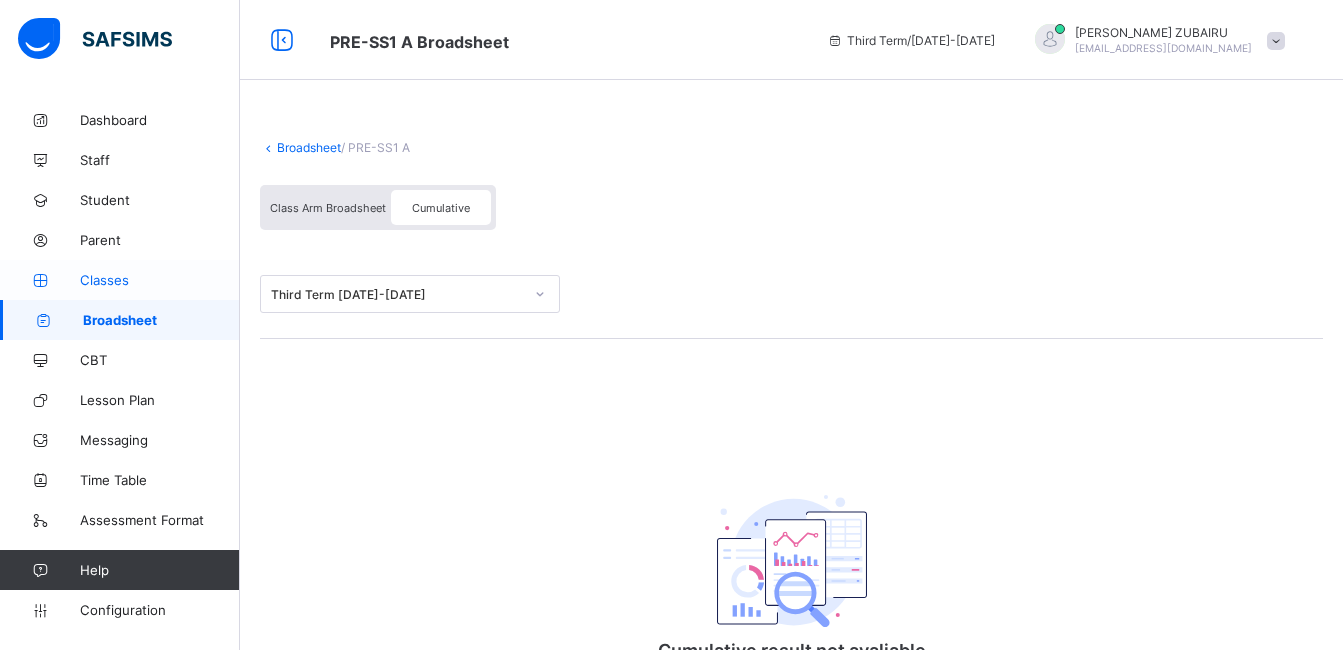 click on "Classes" at bounding box center [160, 280] 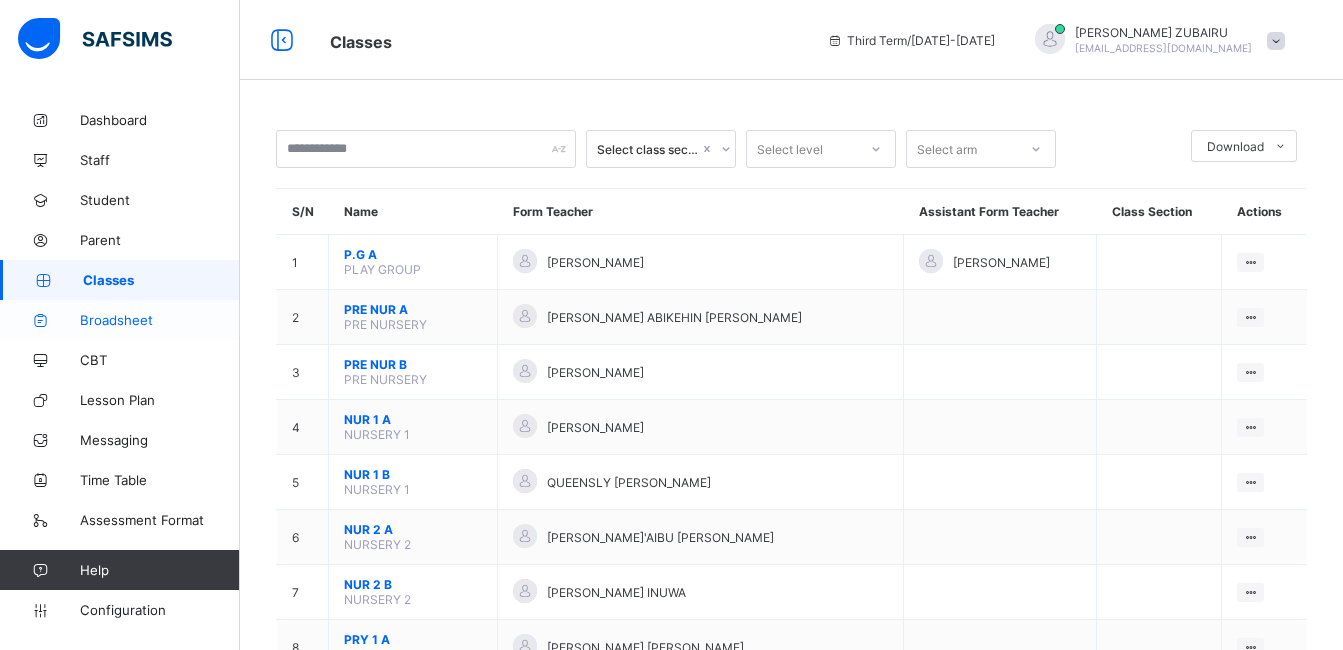 click on "Broadsheet" at bounding box center [160, 320] 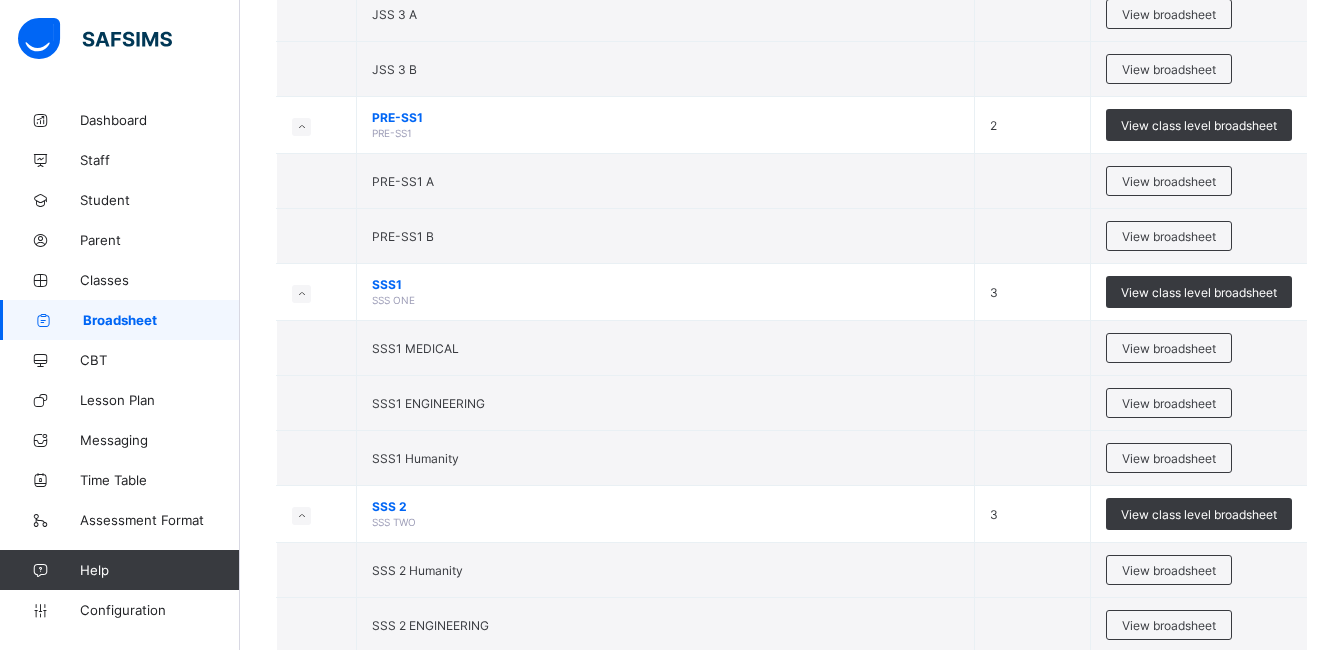 scroll, scrollTop: 2173, scrollLeft: 0, axis: vertical 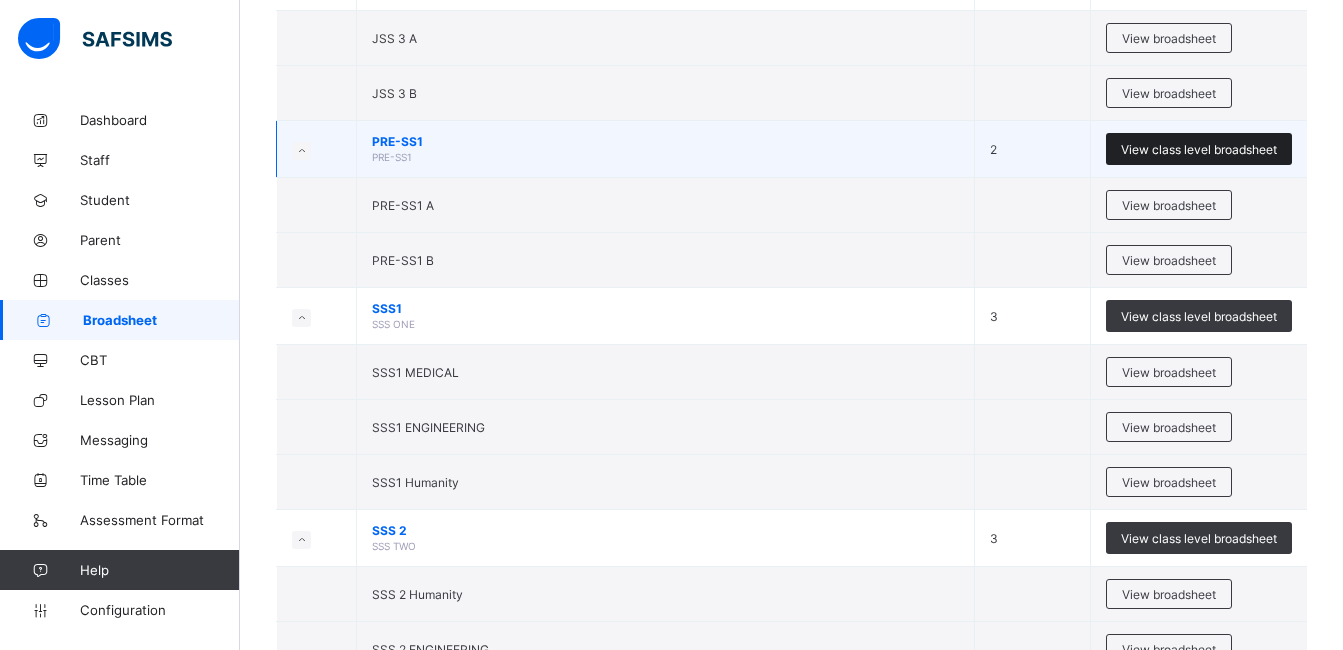 click on "View class level broadsheet" at bounding box center (1199, 149) 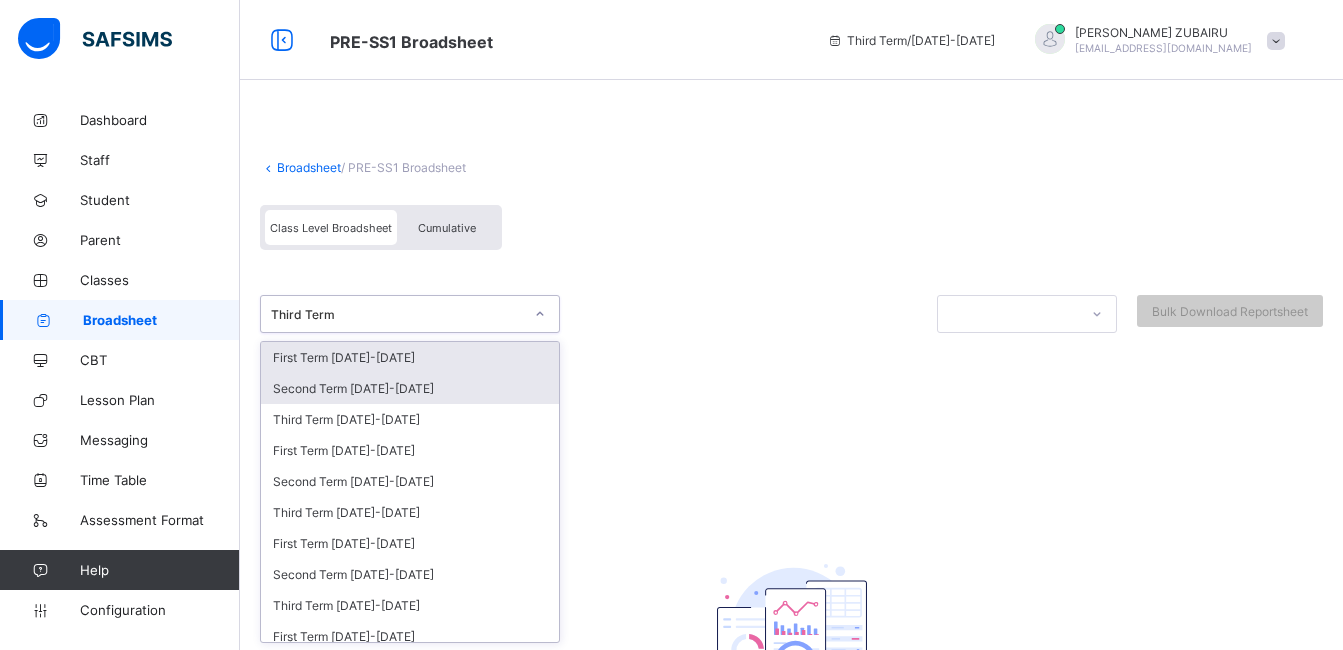 click on "Second Term [DATE]-[DATE]" at bounding box center (410, 388) 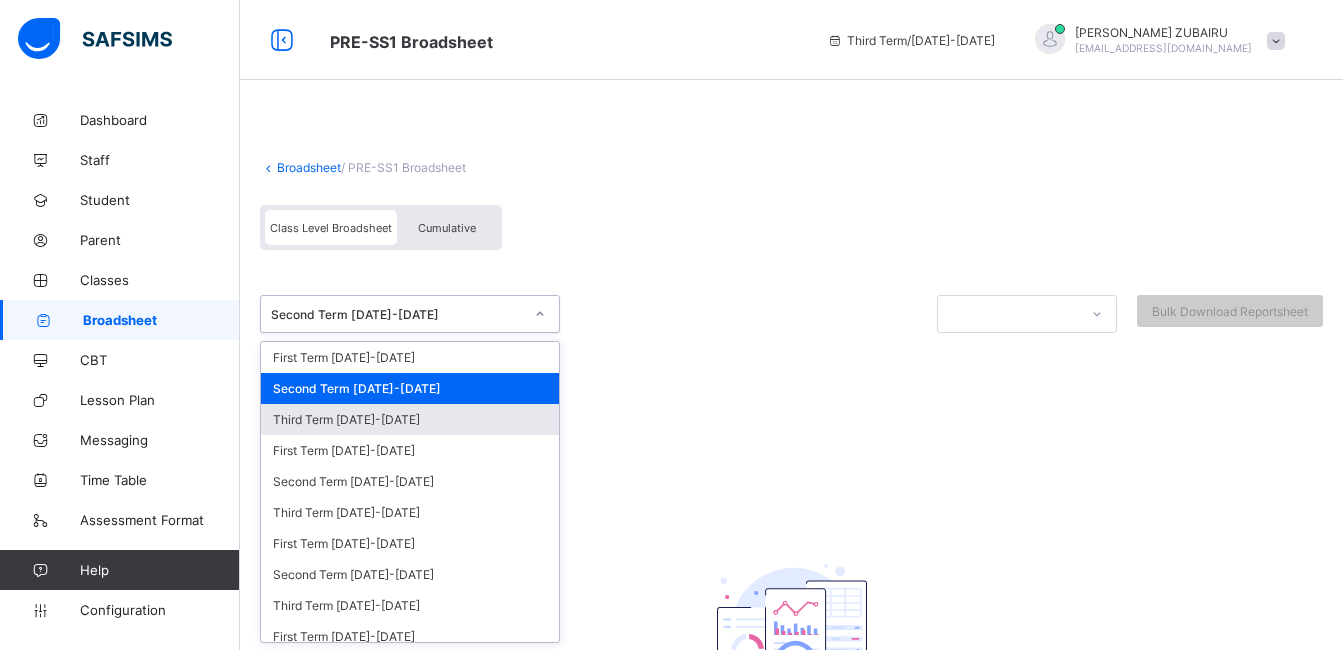 click on "Third Term [DATE]-[DATE]" at bounding box center [410, 419] 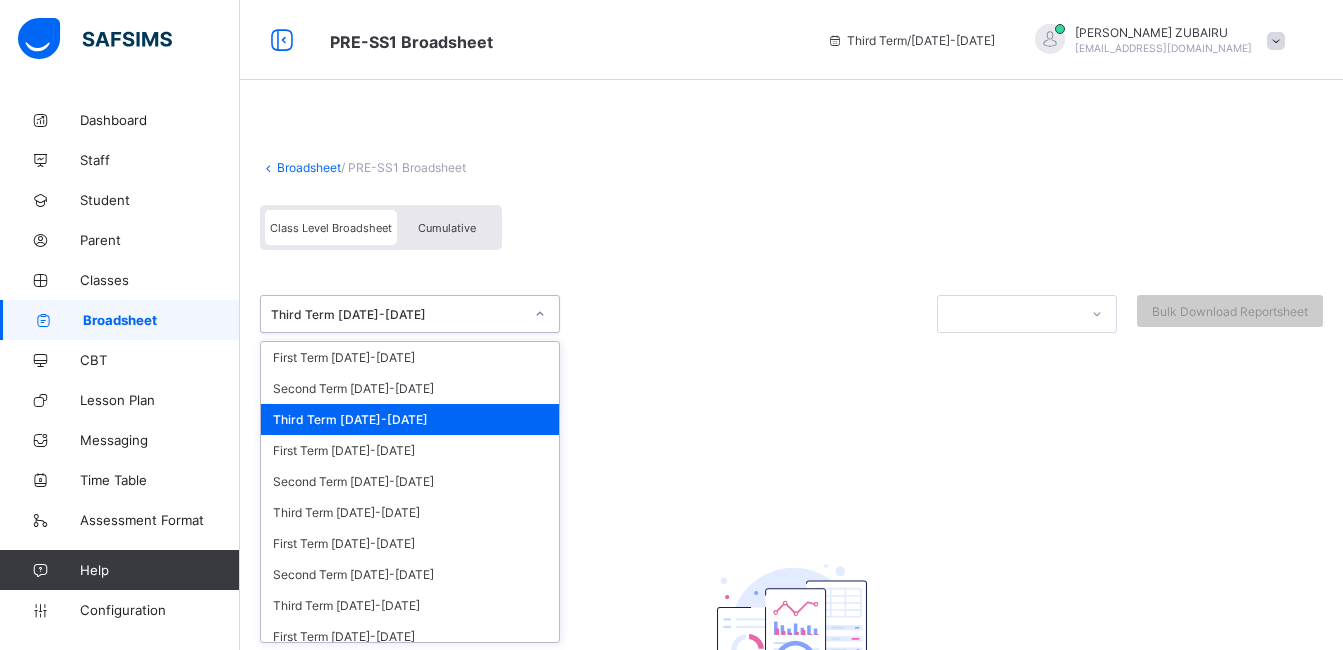 click on "Cumulative" at bounding box center (447, 228) 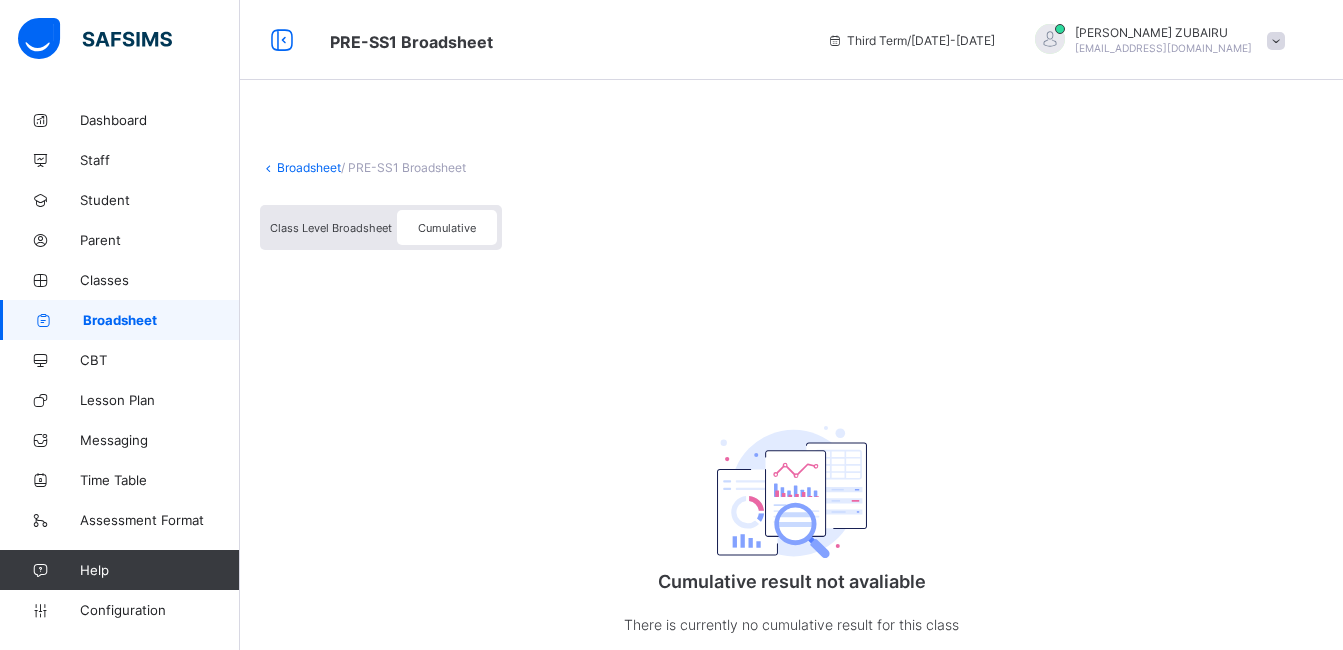 click on "Class Level Broadsheet" at bounding box center [331, 228] 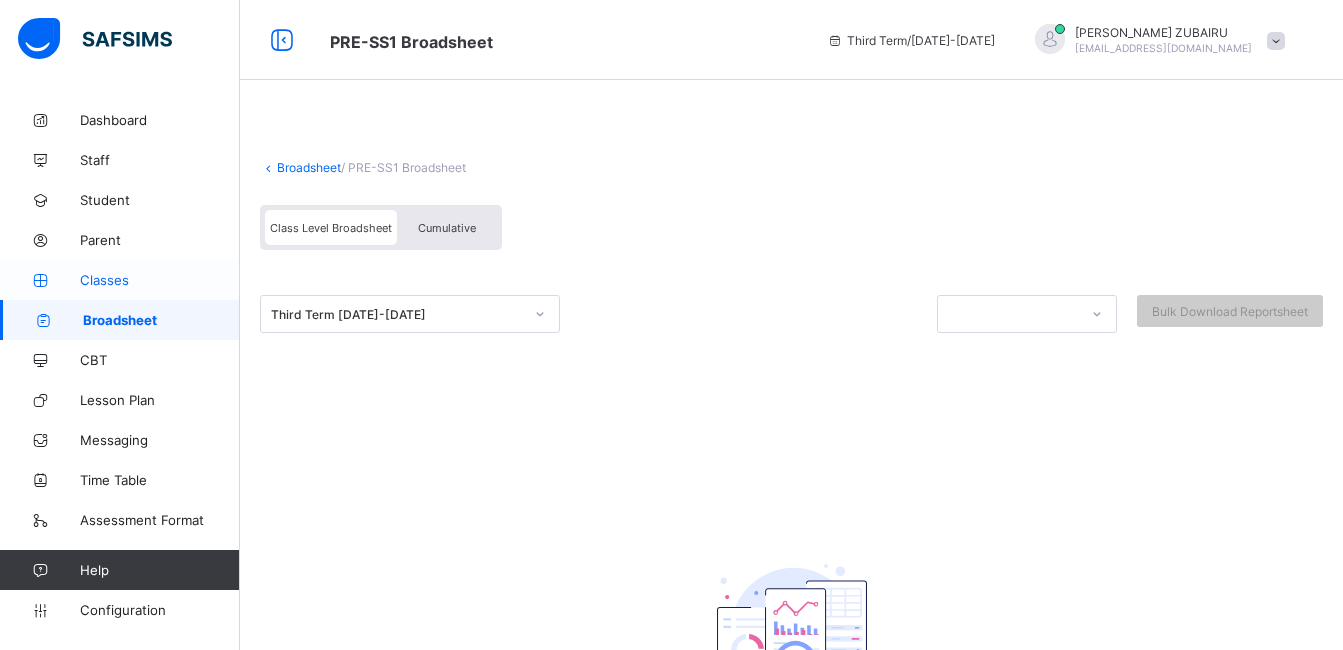 click on "Classes" at bounding box center [160, 280] 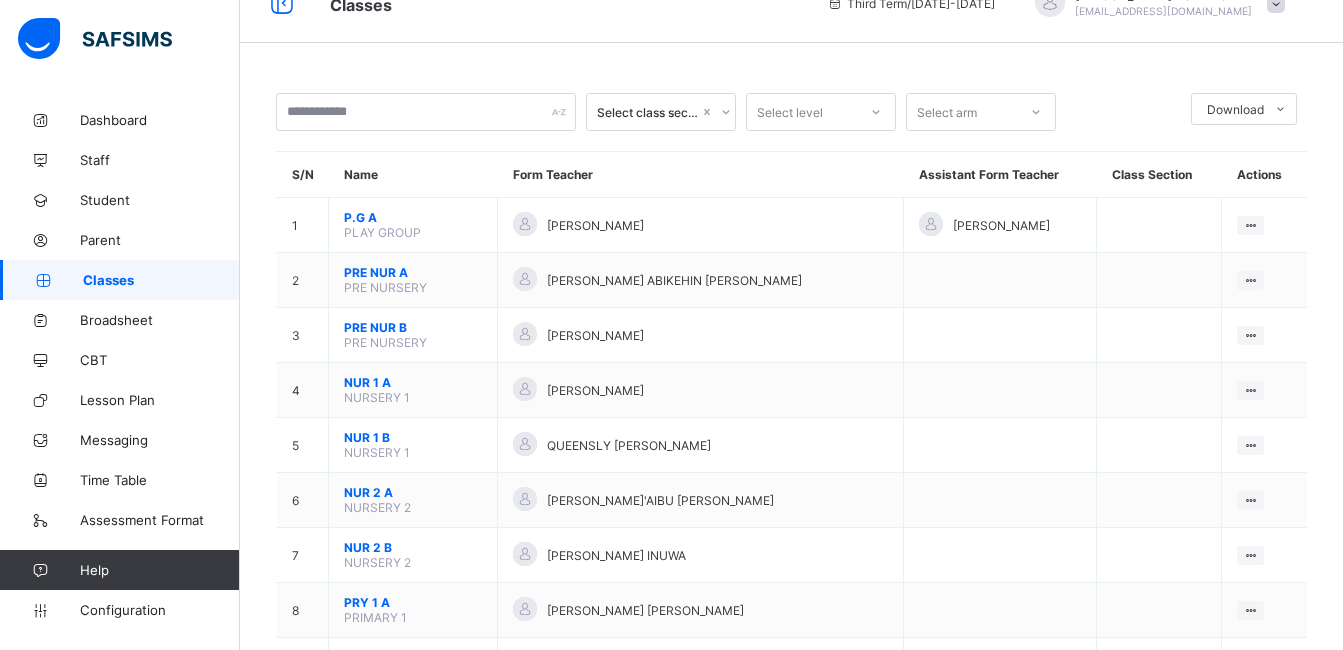 scroll, scrollTop: 0, scrollLeft: 0, axis: both 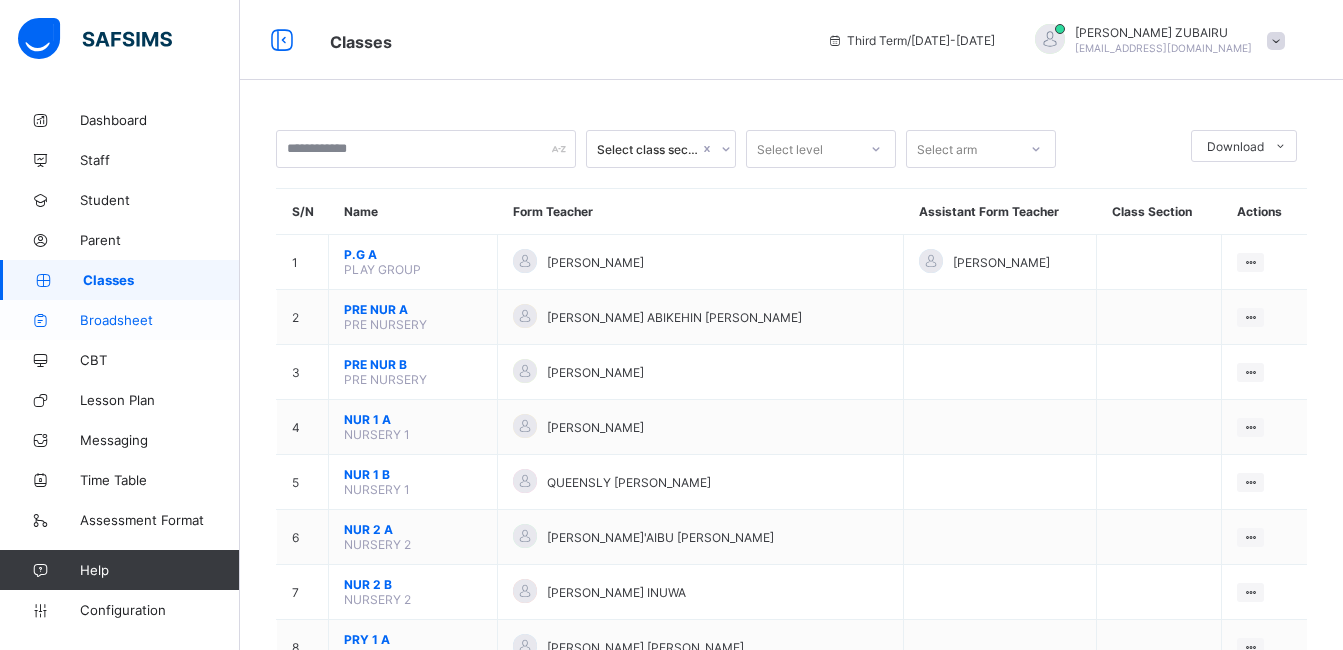 click on "Broadsheet" at bounding box center [160, 320] 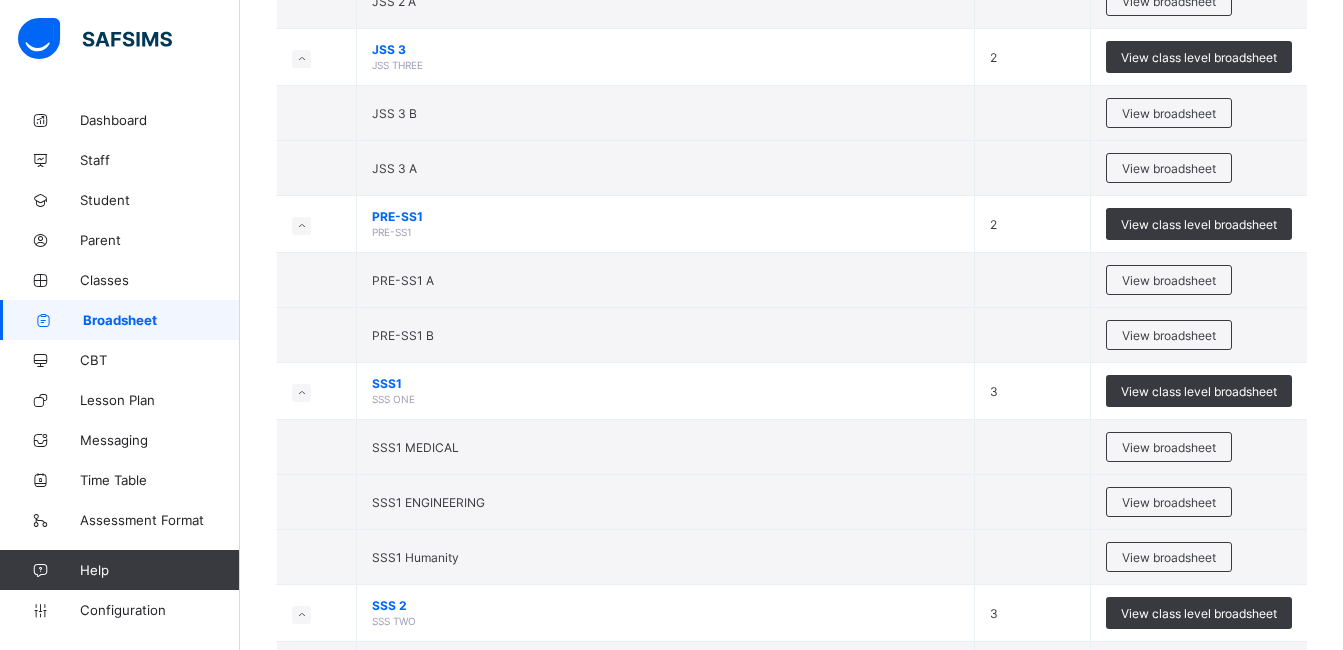 scroll, scrollTop: 2094, scrollLeft: 0, axis: vertical 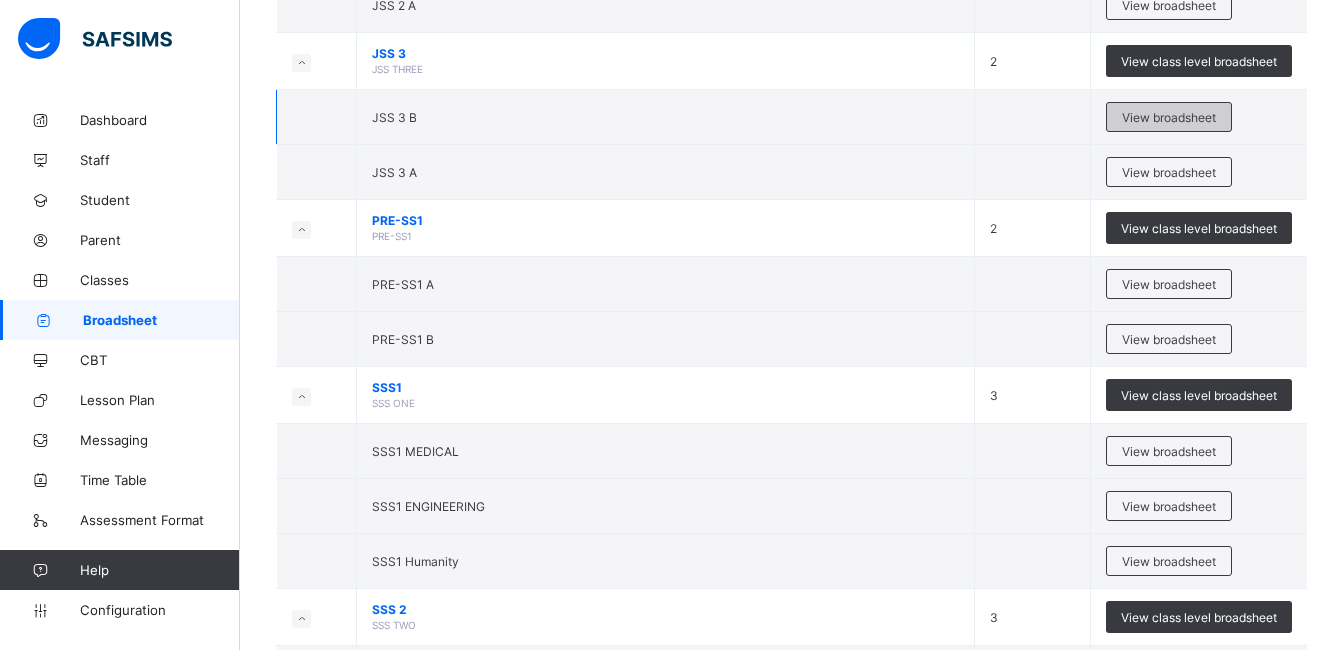 click on "View broadsheet" at bounding box center [1169, 117] 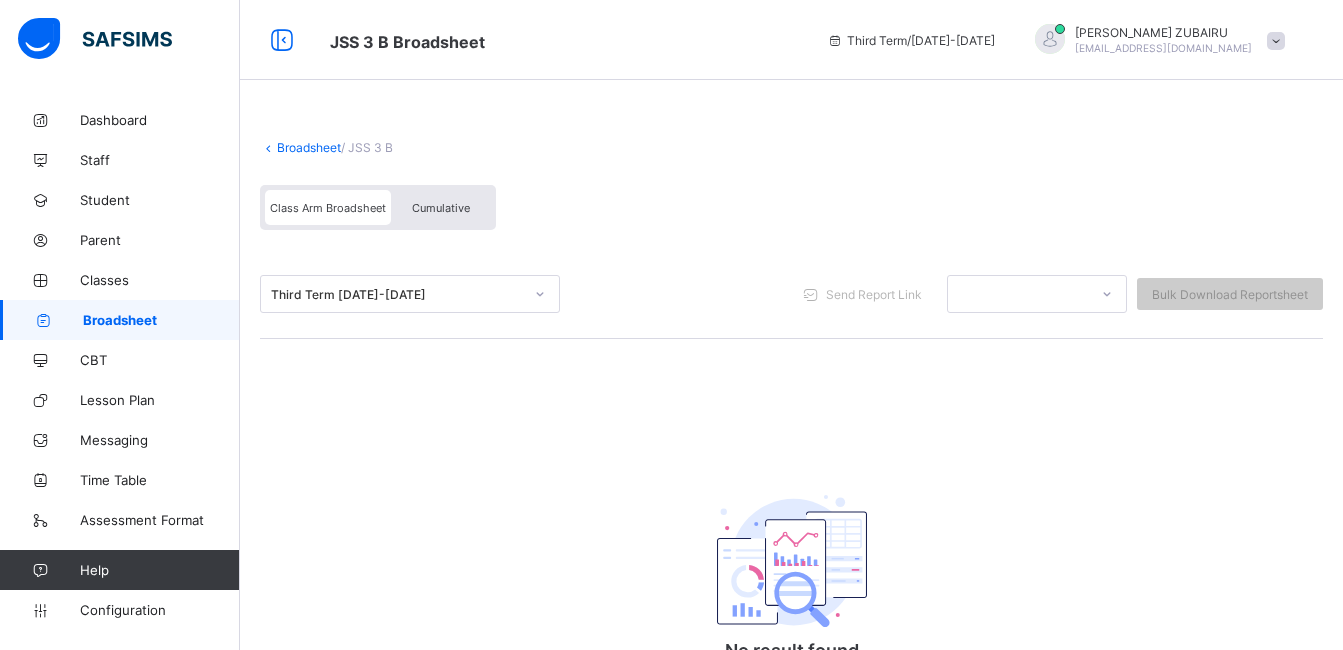 click on "Broadsheet" at bounding box center (309, 147) 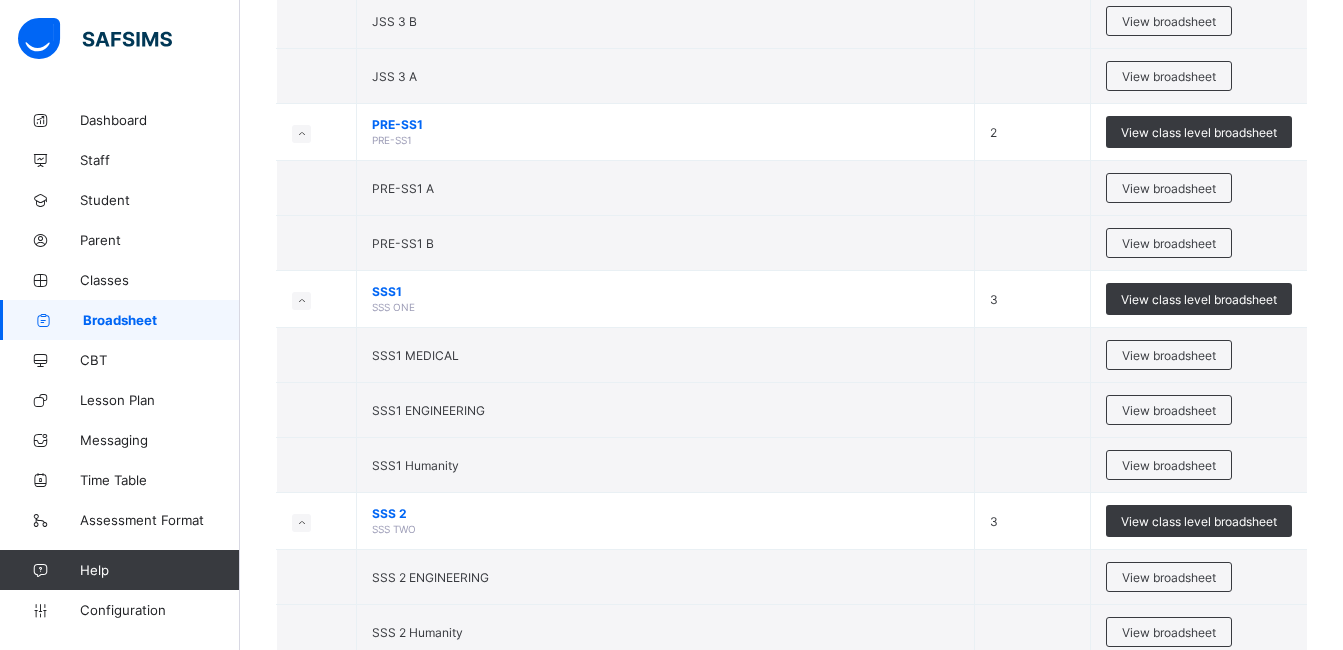 scroll, scrollTop: 2184, scrollLeft: 0, axis: vertical 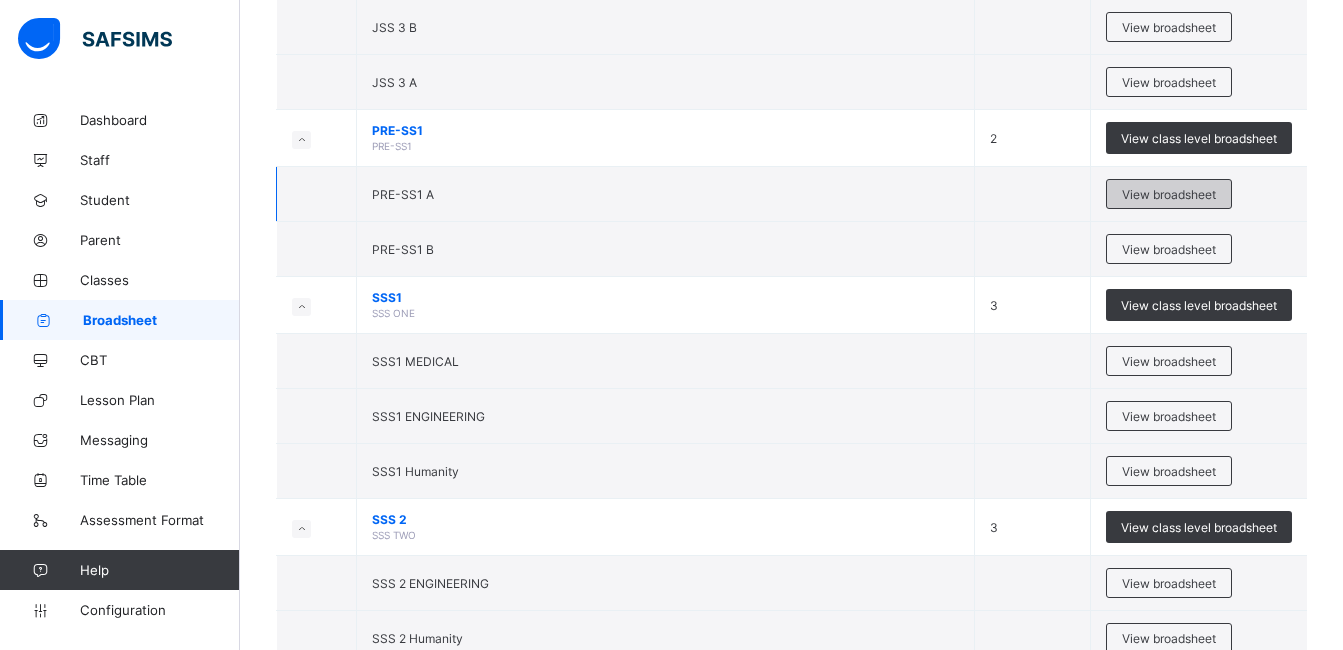click on "View broadsheet" at bounding box center [1169, 194] 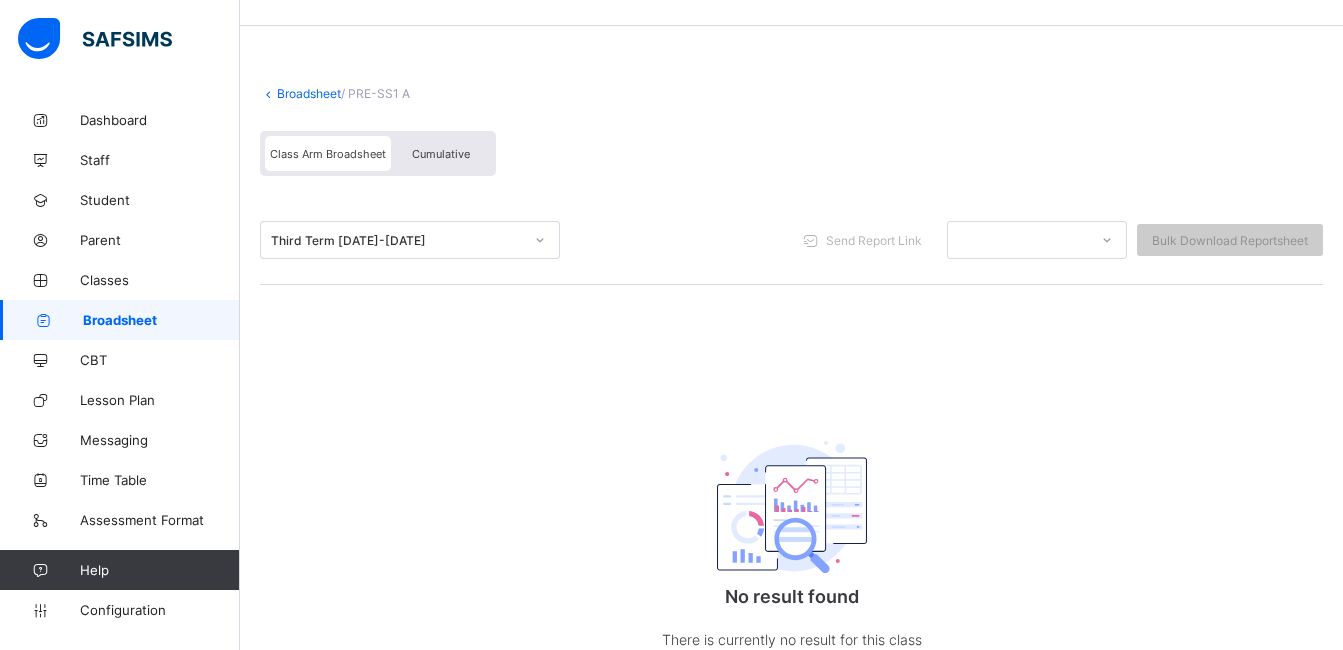 scroll, scrollTop: 26, scrollLeft: 0, axis: vertical 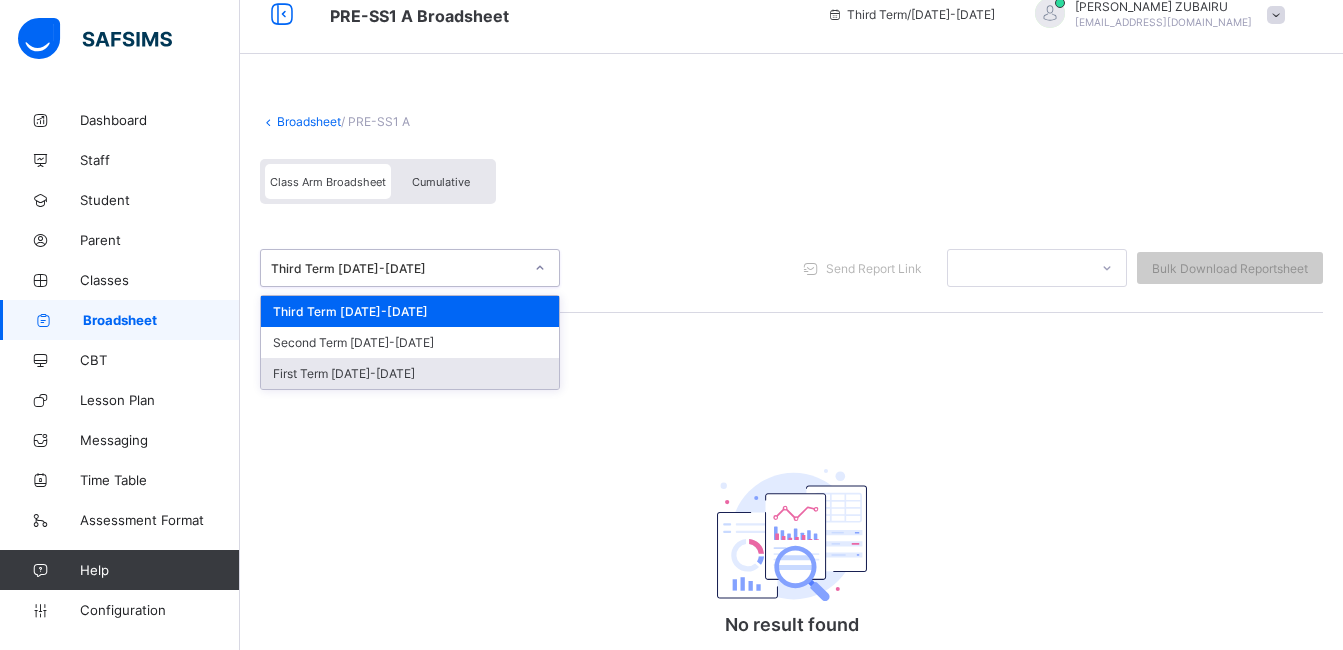 click on "First Term [DATE]-[DATE]" at bounding box center [410, 373] 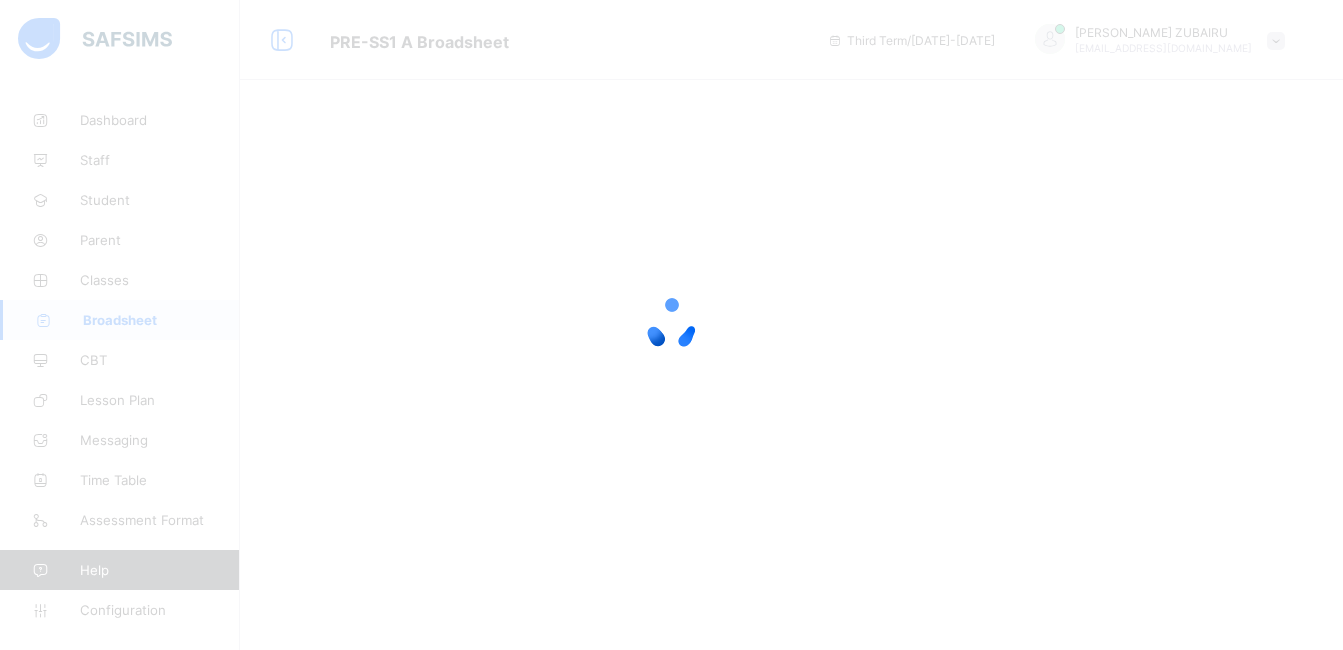 scroll, scrollTop: 0, scrollLeft: 0, axis: both 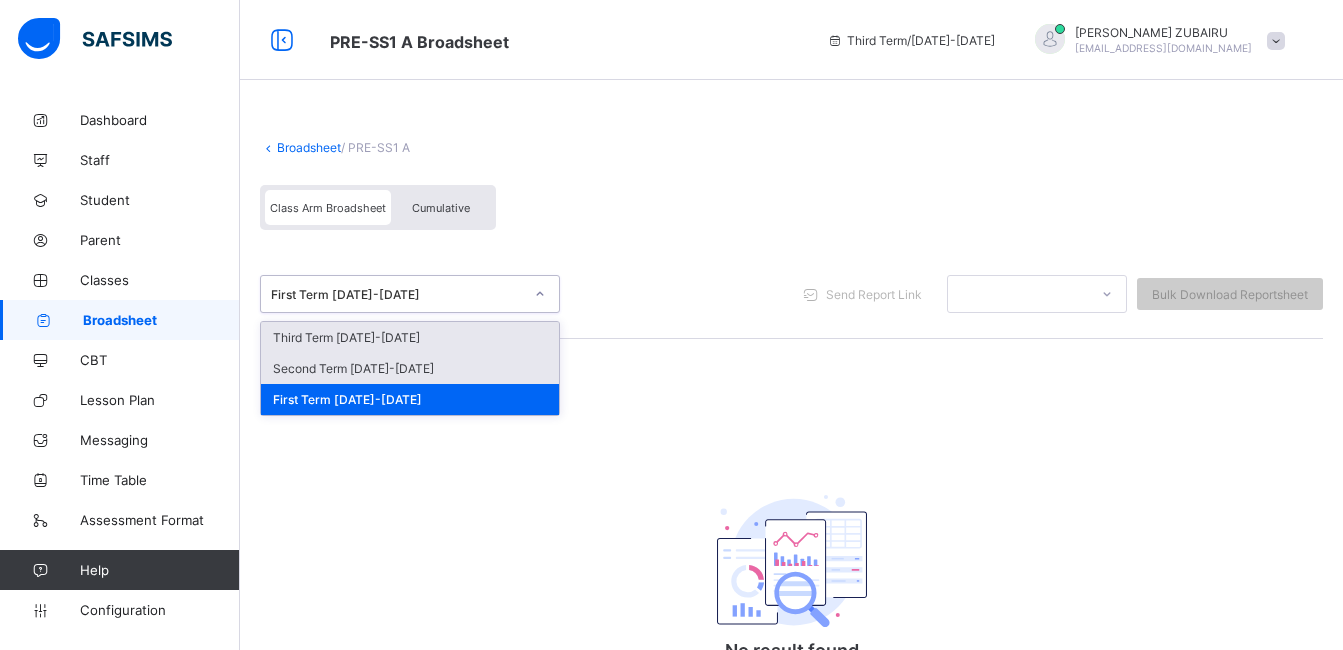 click on "Second Term [DATE]-[DATE]" at bounding box center [410, 368] 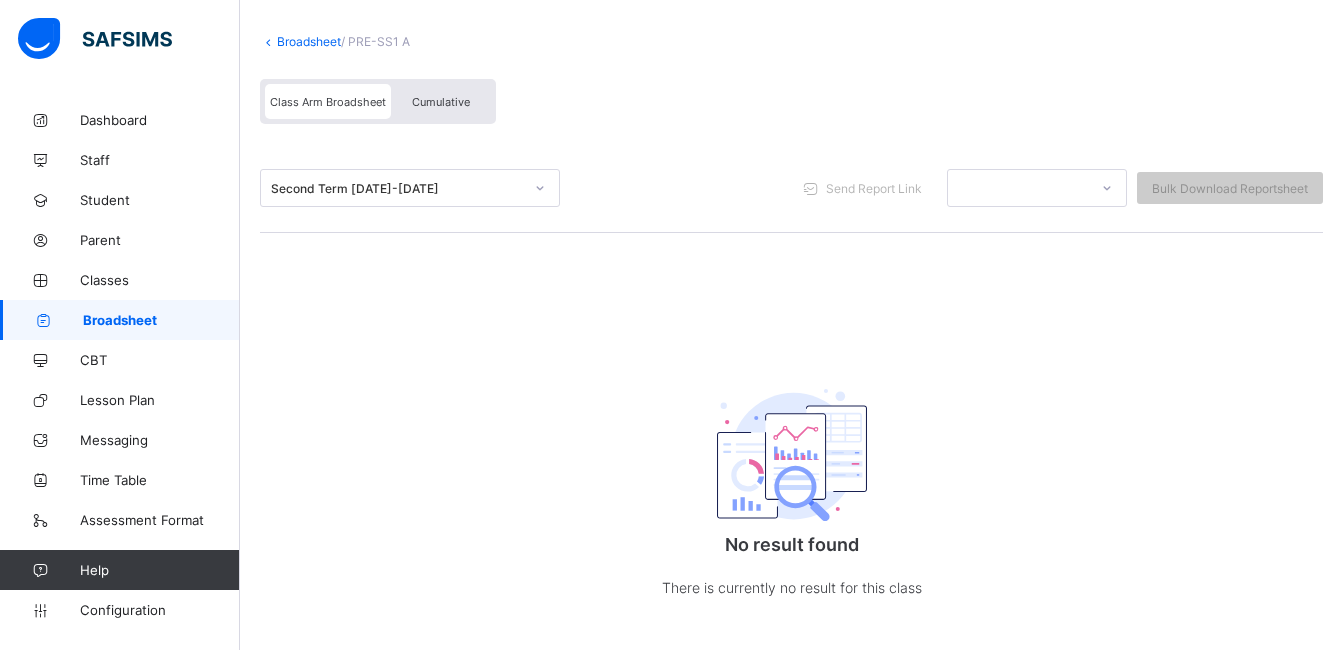 scroll, scrollTop: 96, scrollLeft: 0, axis: vertical 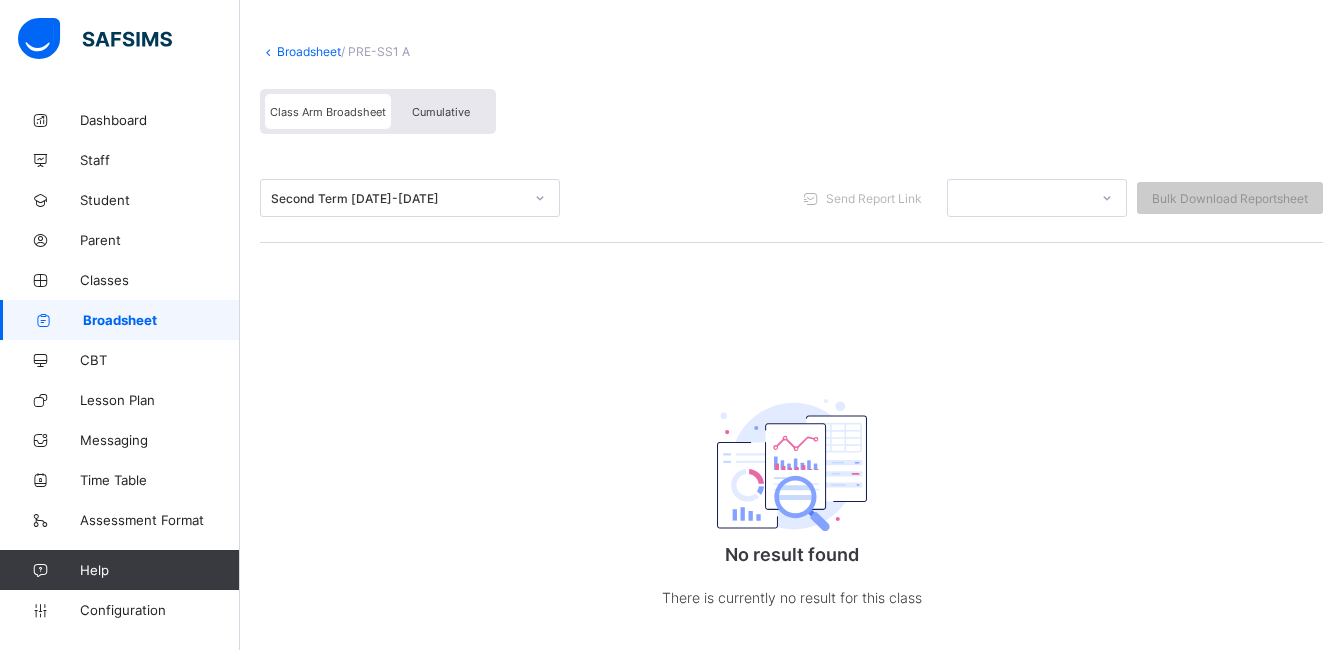 click on "Cumulative" at bounding box center (441, 112) 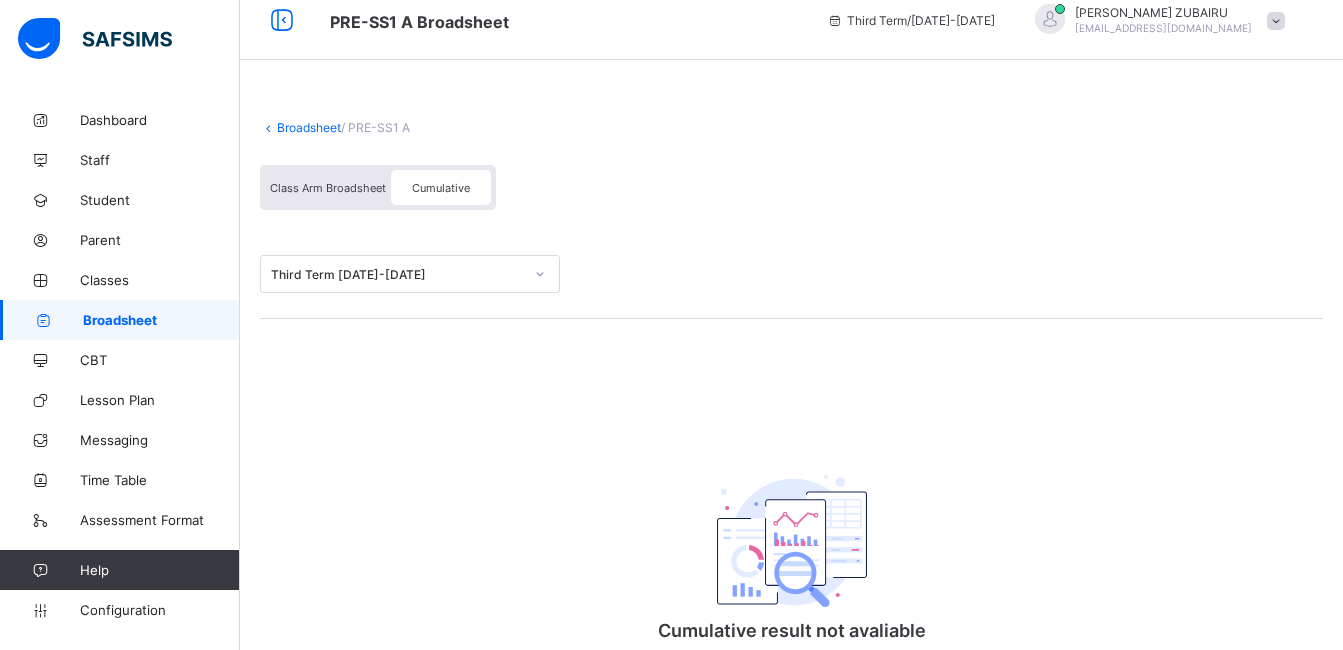 scroll, scrollTop: 0, scrollLeft: 0, axis: both 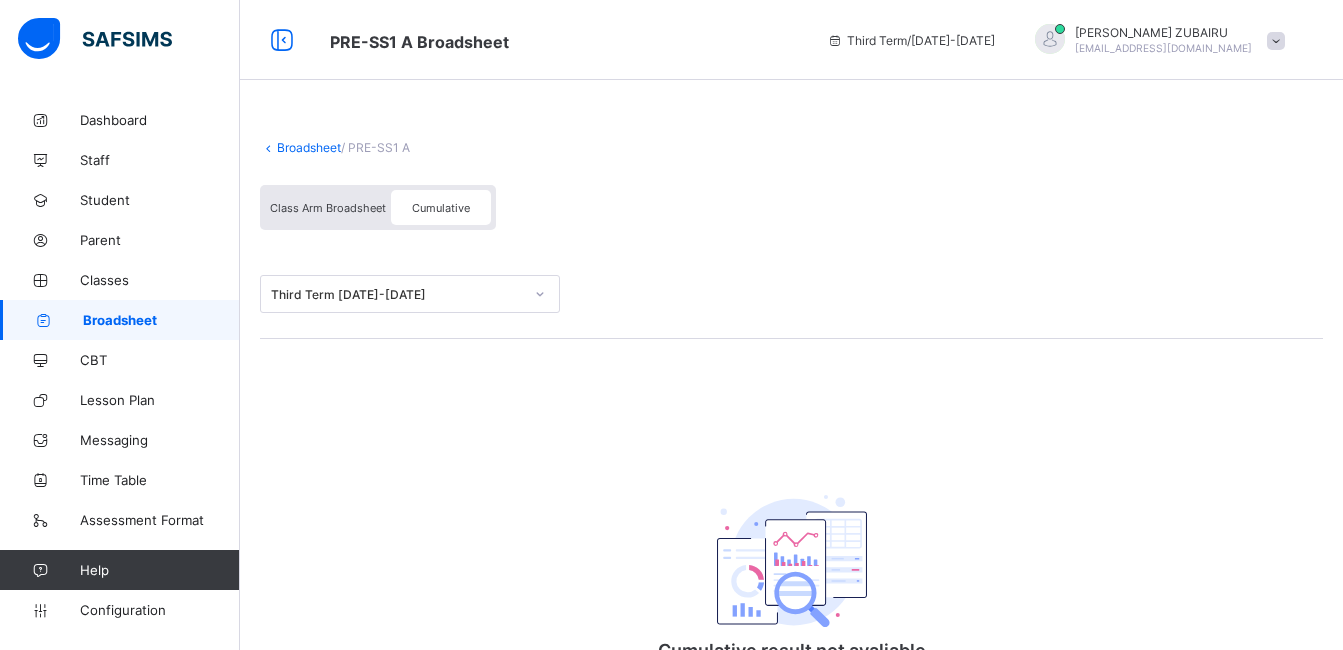 click on "Class Arm Broadsheet" at bounding box center [328, 208] 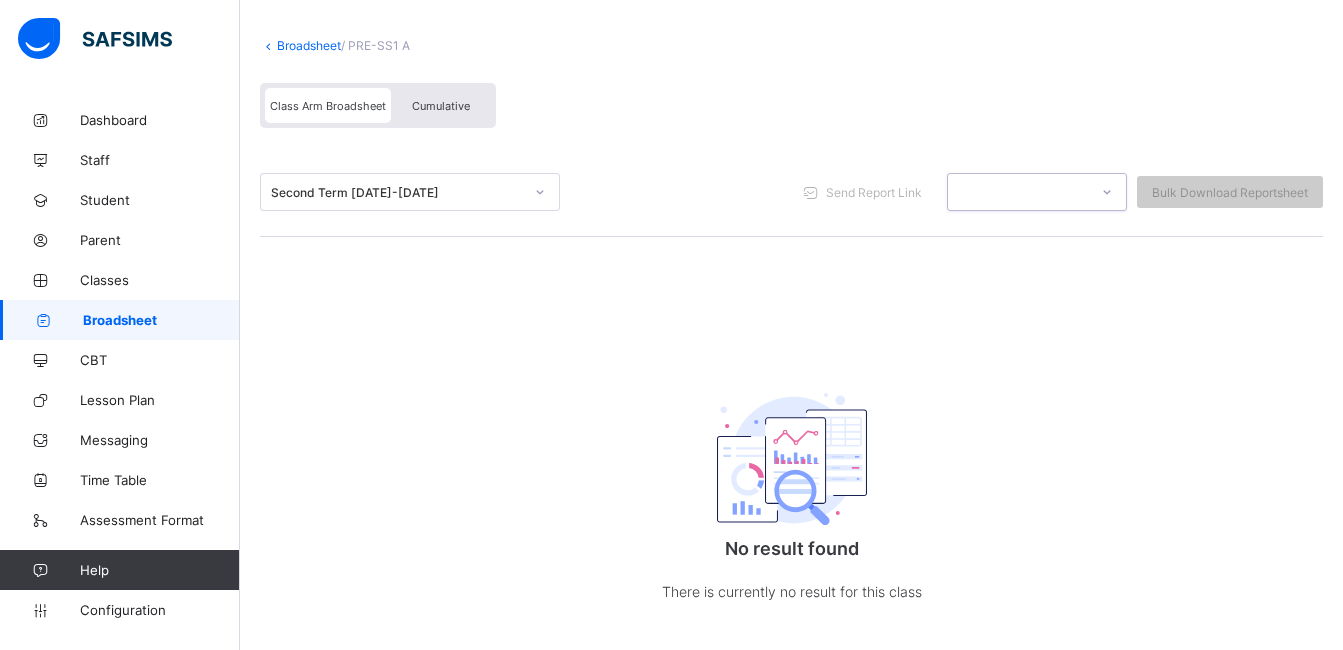 scroll, scrollTop: 104, scrollLeft: 0, axis: vertical 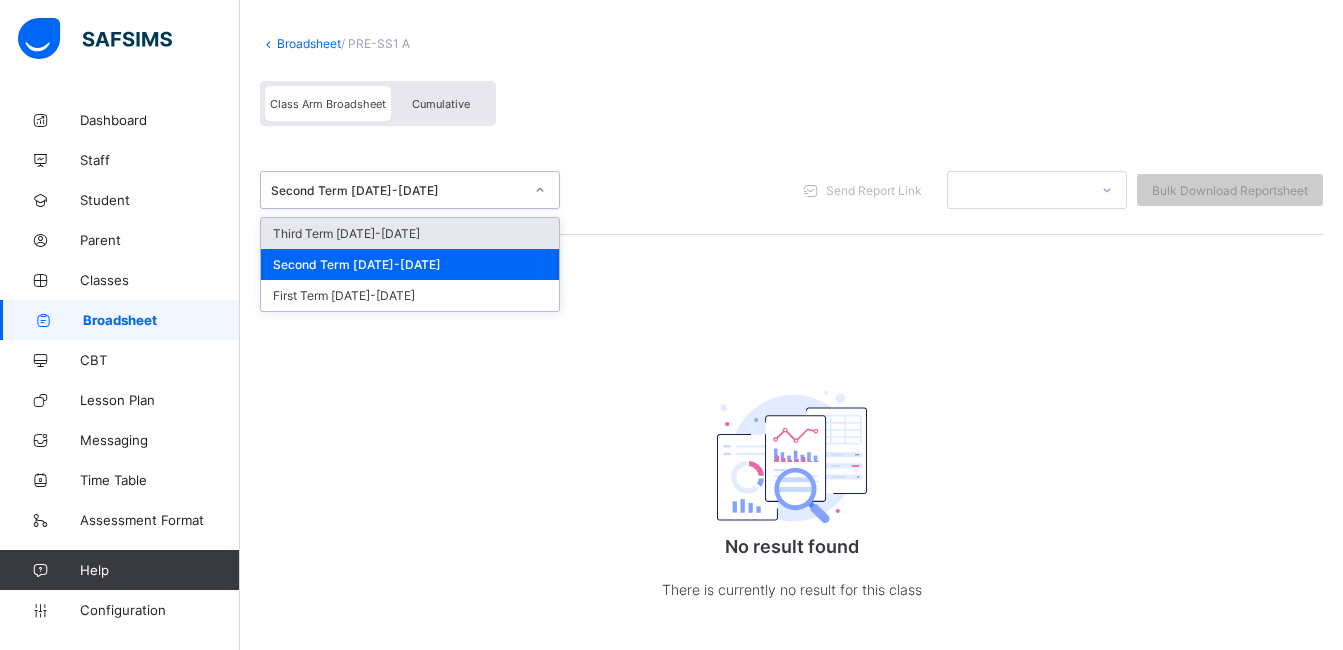 click on "Third Term [DATE]-[DATE]" at bounding box center [410, 233] 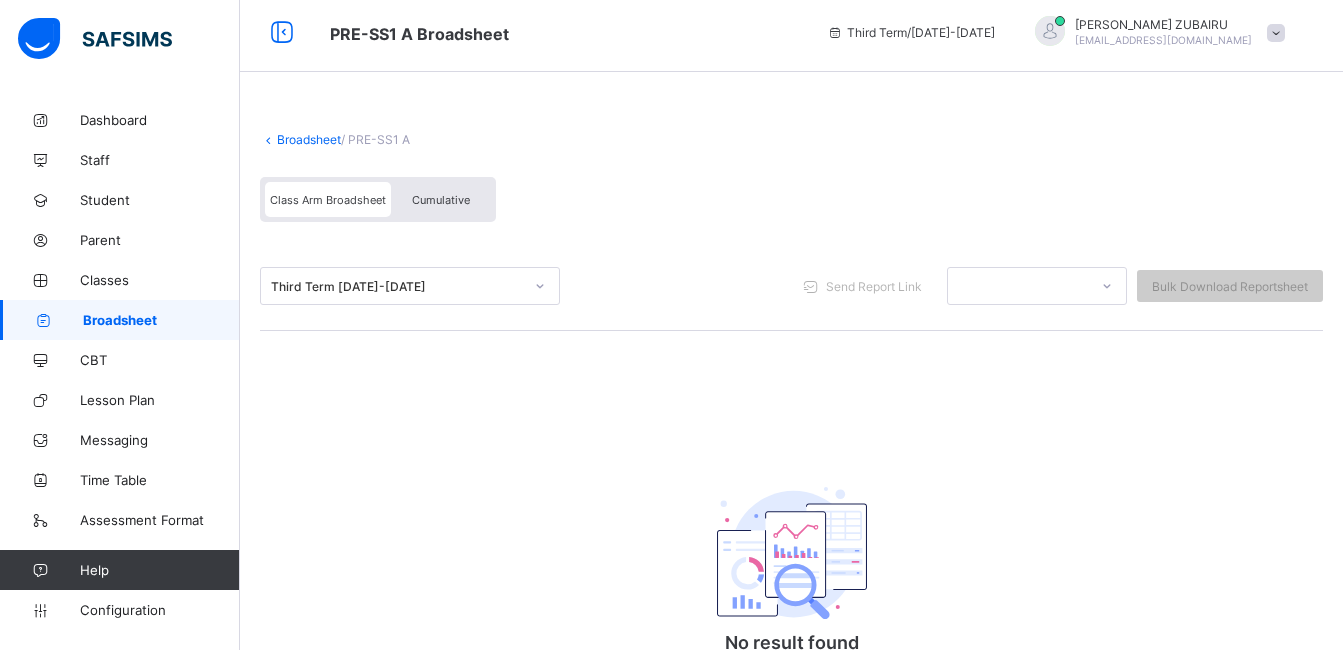scroll, scrollTop: 0, scrollLeft: 0, axis: both 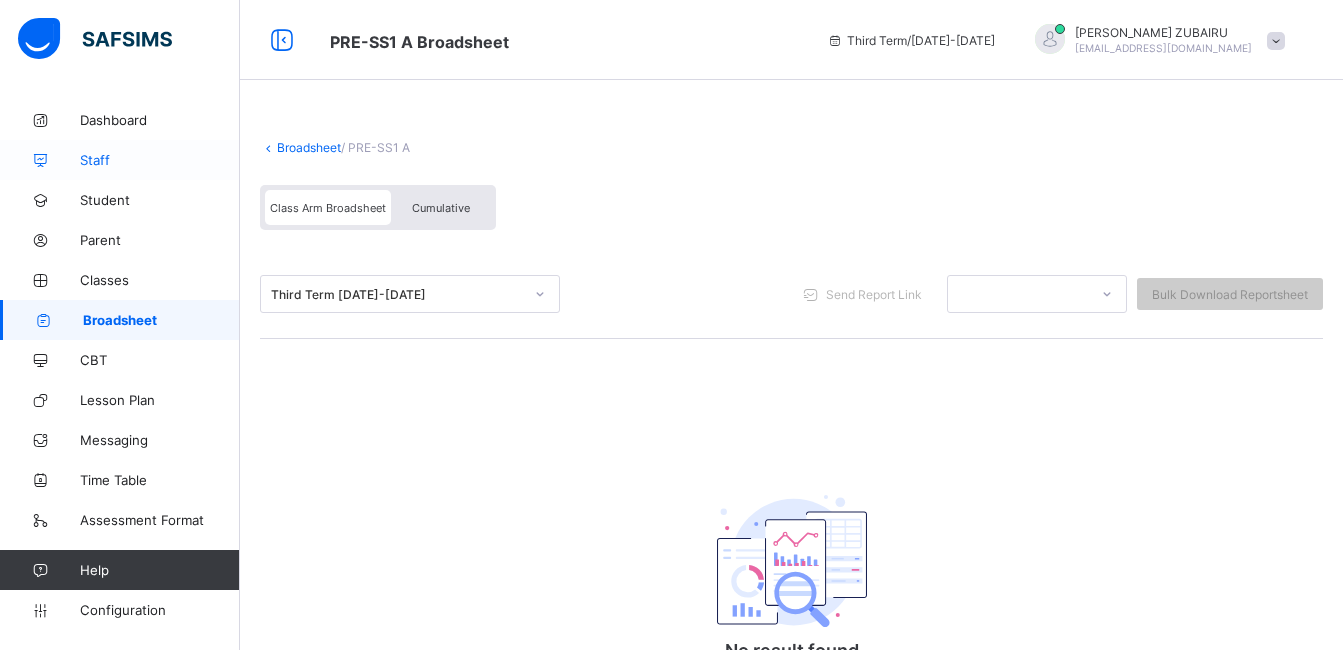click on "Staff" at bounding box center [160, 160] 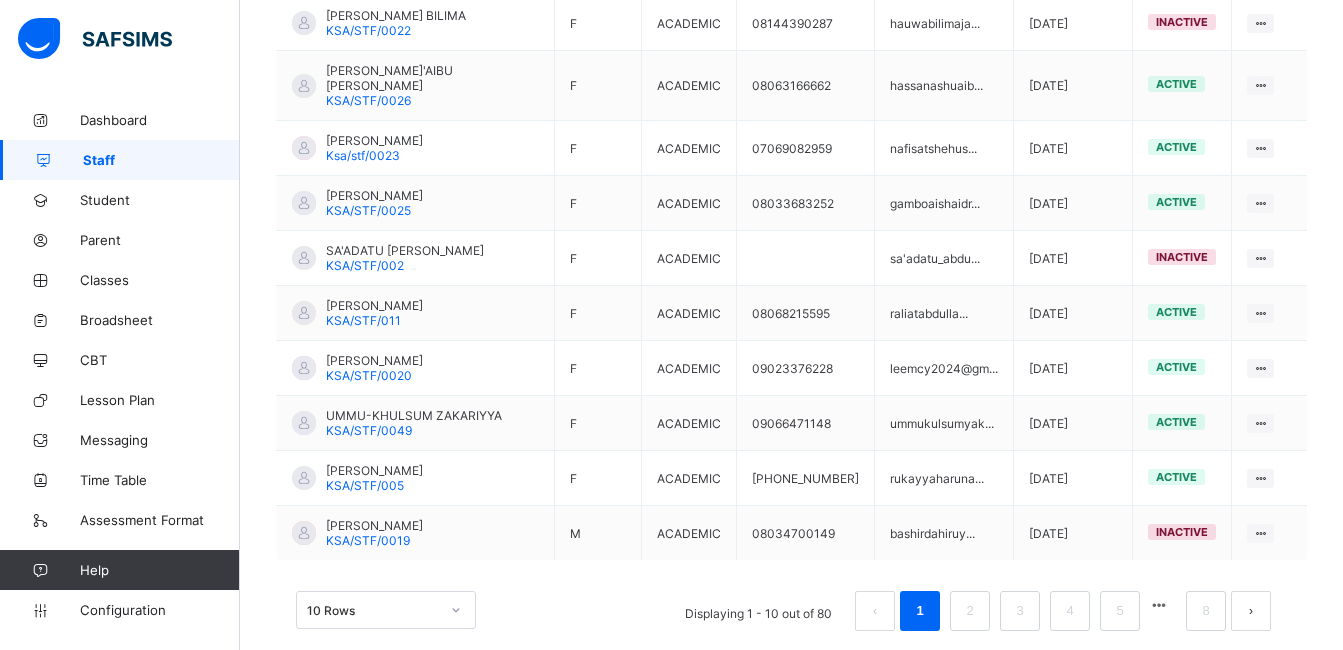 scroll, scrollTop: 561, scrollLeft: 0, axis: vertical 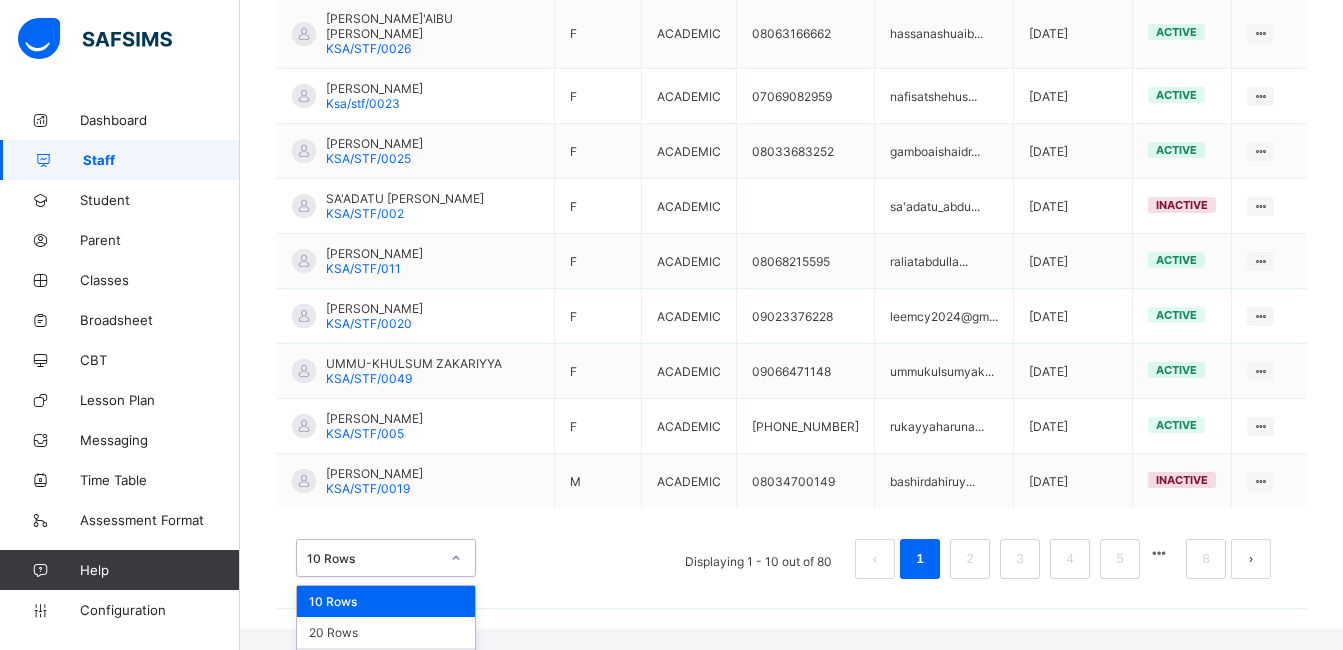 click on "50 Rows" at bounding box center [386, 663] 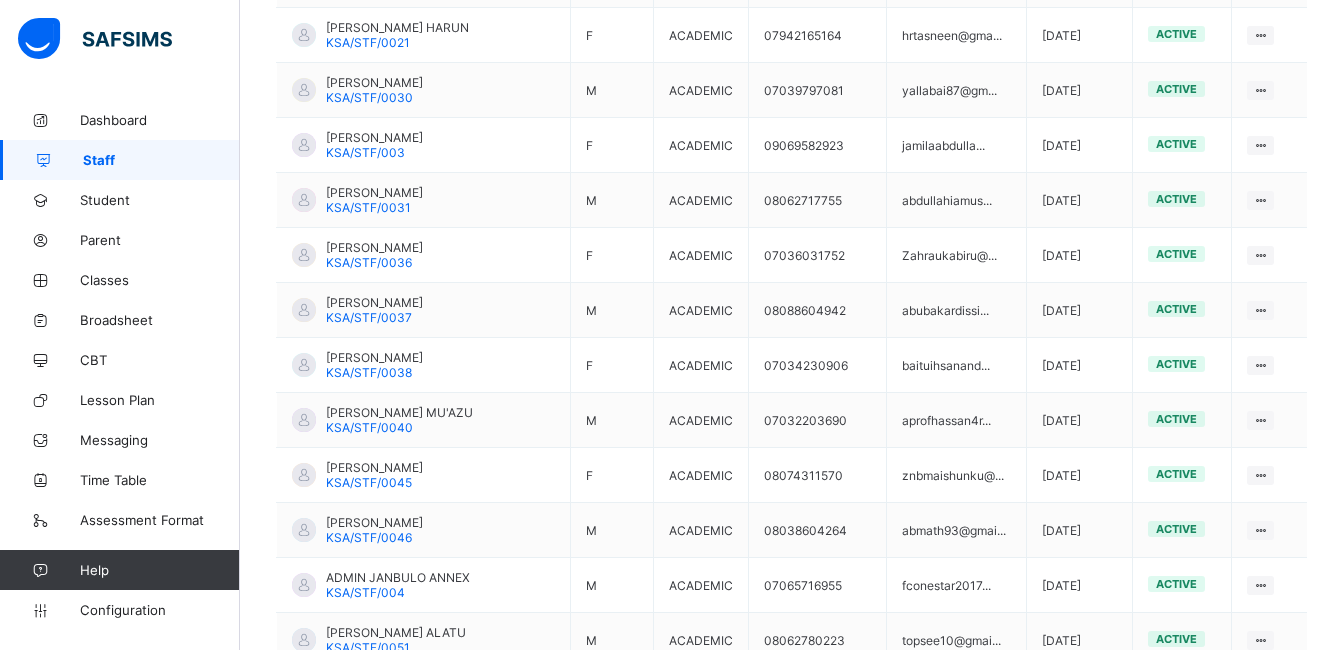scroll, scrollTop: 2761, scrollLeft: 0, axis: vertical 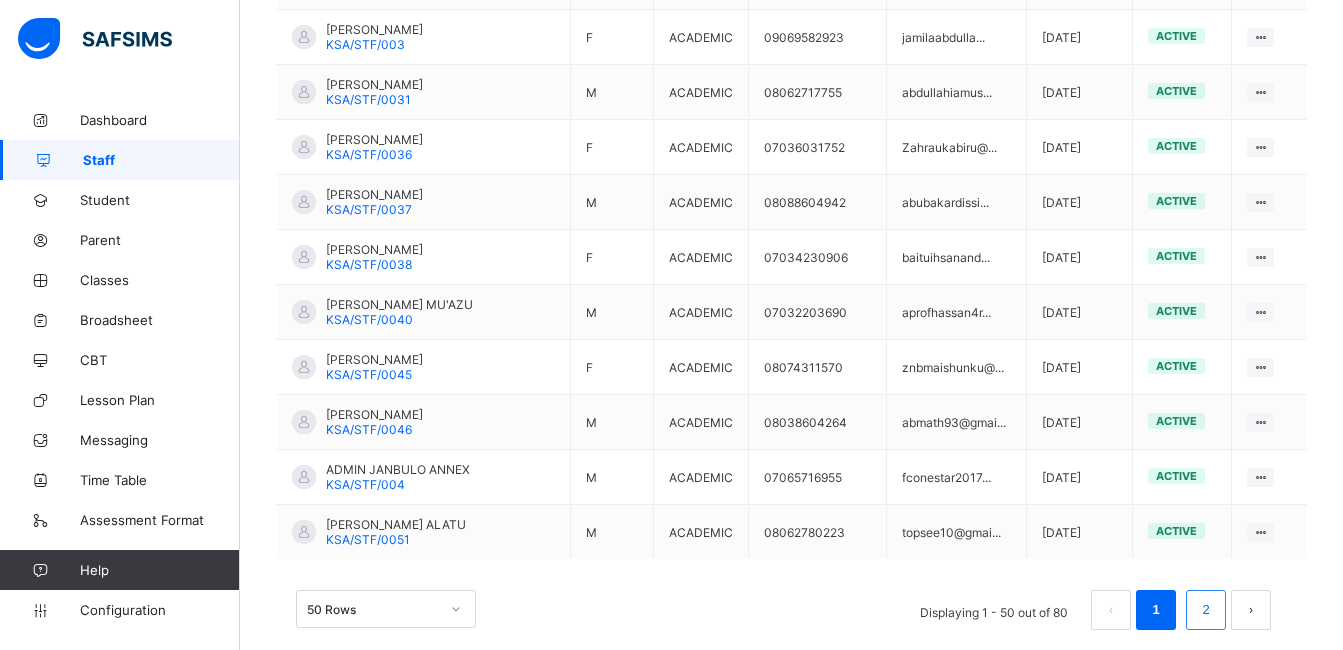 click on "2" at bounding box center (1205, 610) 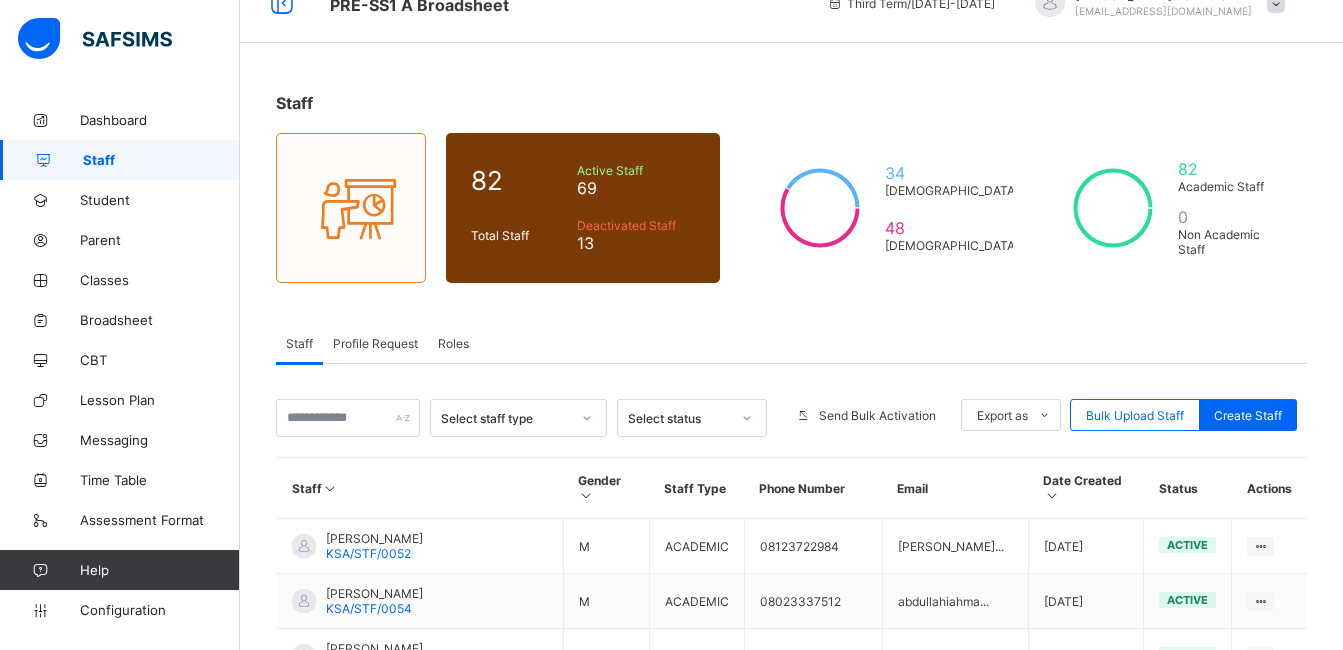 scroll, scrollTop: 0, scrollLeft: 0, axis: both 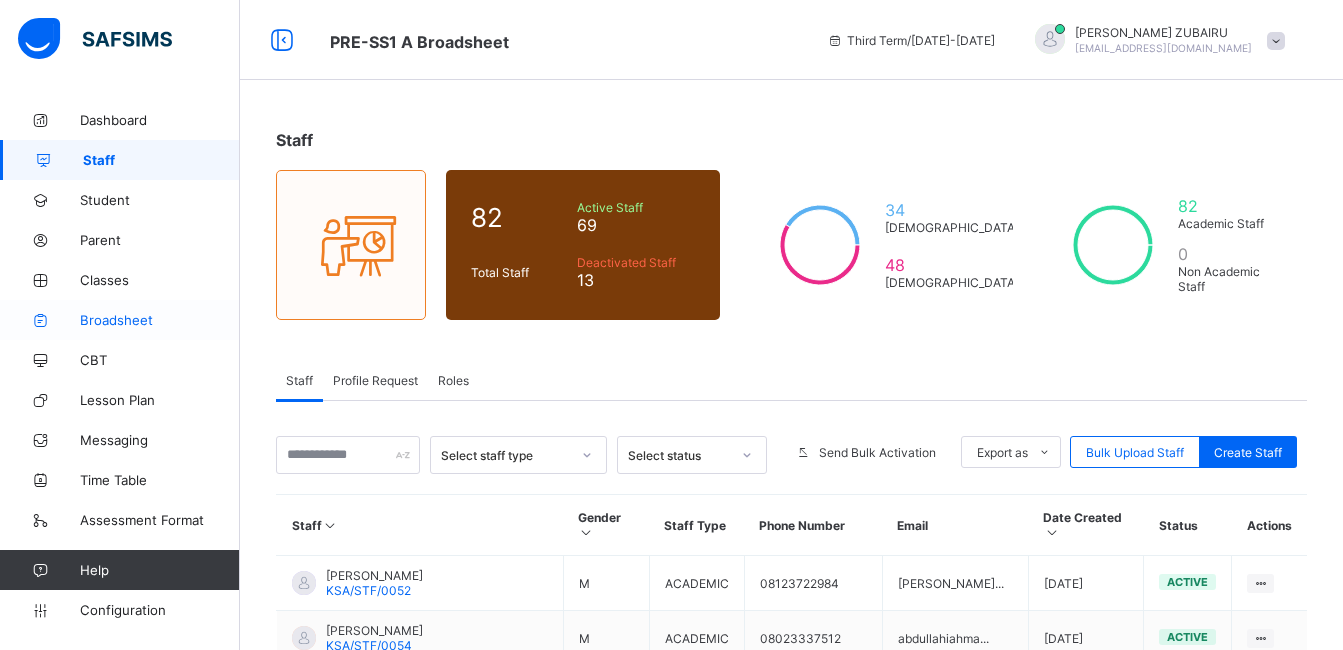 click on "Broadsheet" at bounding box center [160, 320] 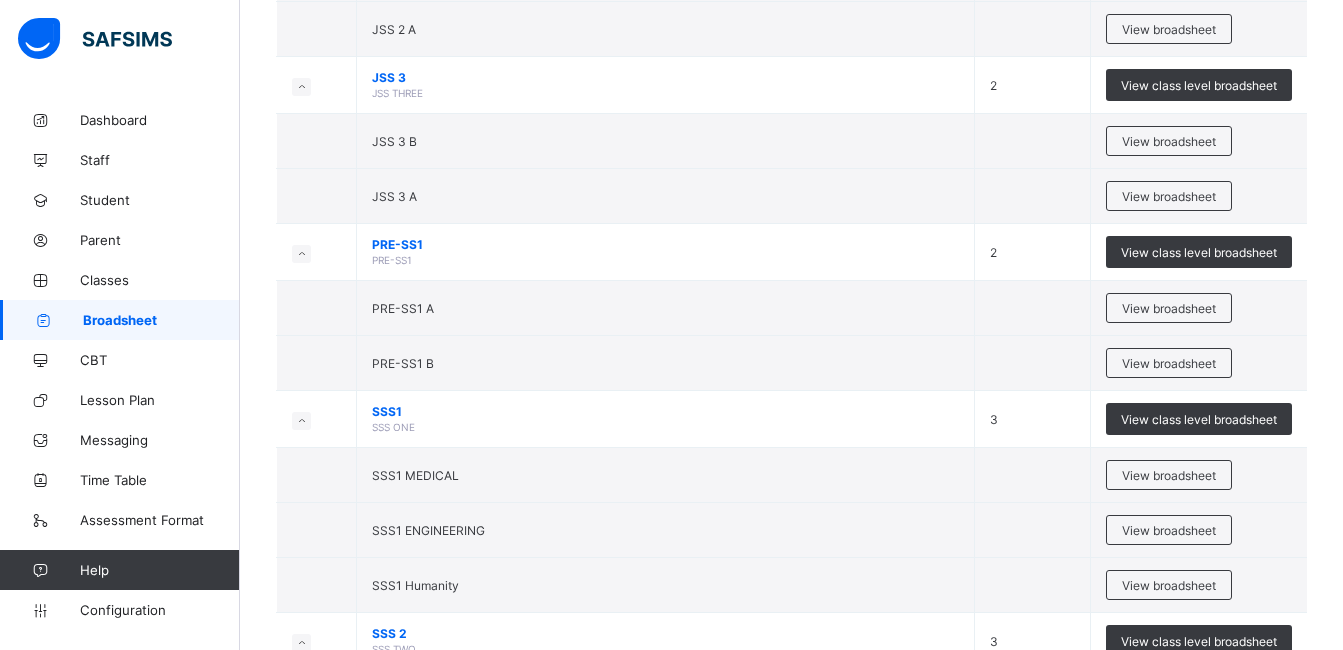 scroll, scrollTop: 2076, scrollLeft: 0, axis: vertical 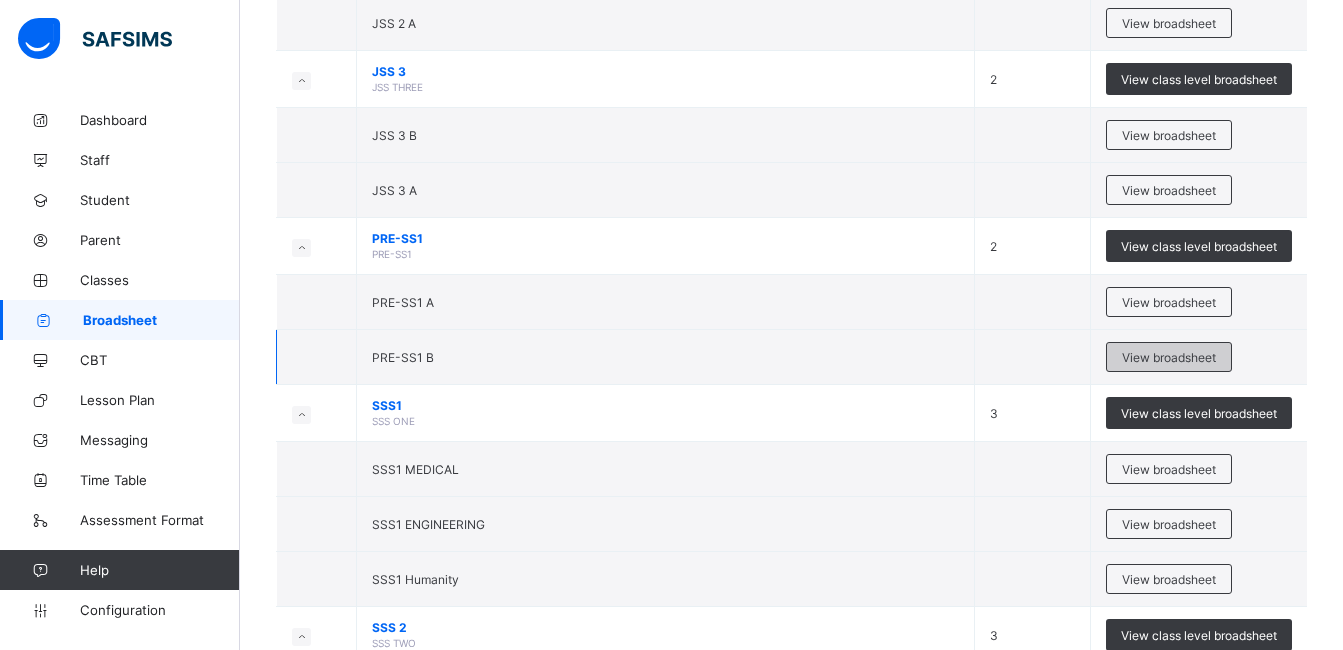 click on "View broadsheet" at bounding box center [1169, 357] 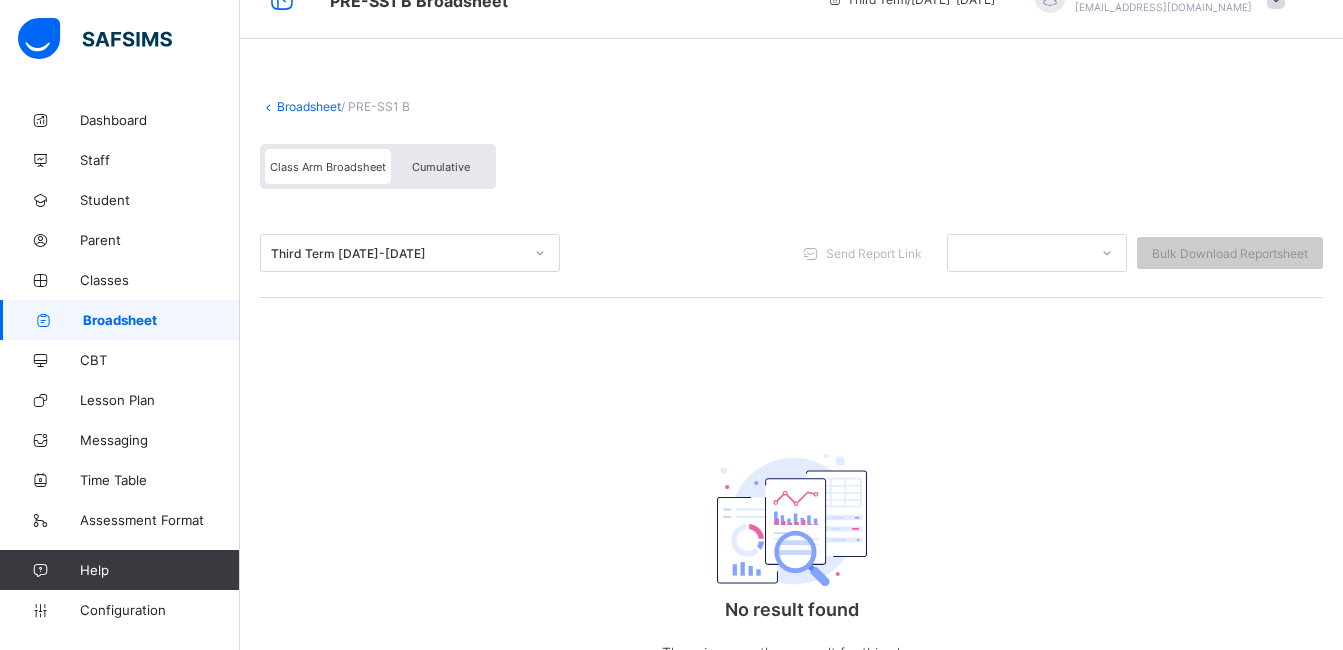scroll, scrollTop: 38, scrollLeft: 0, axis: vertical 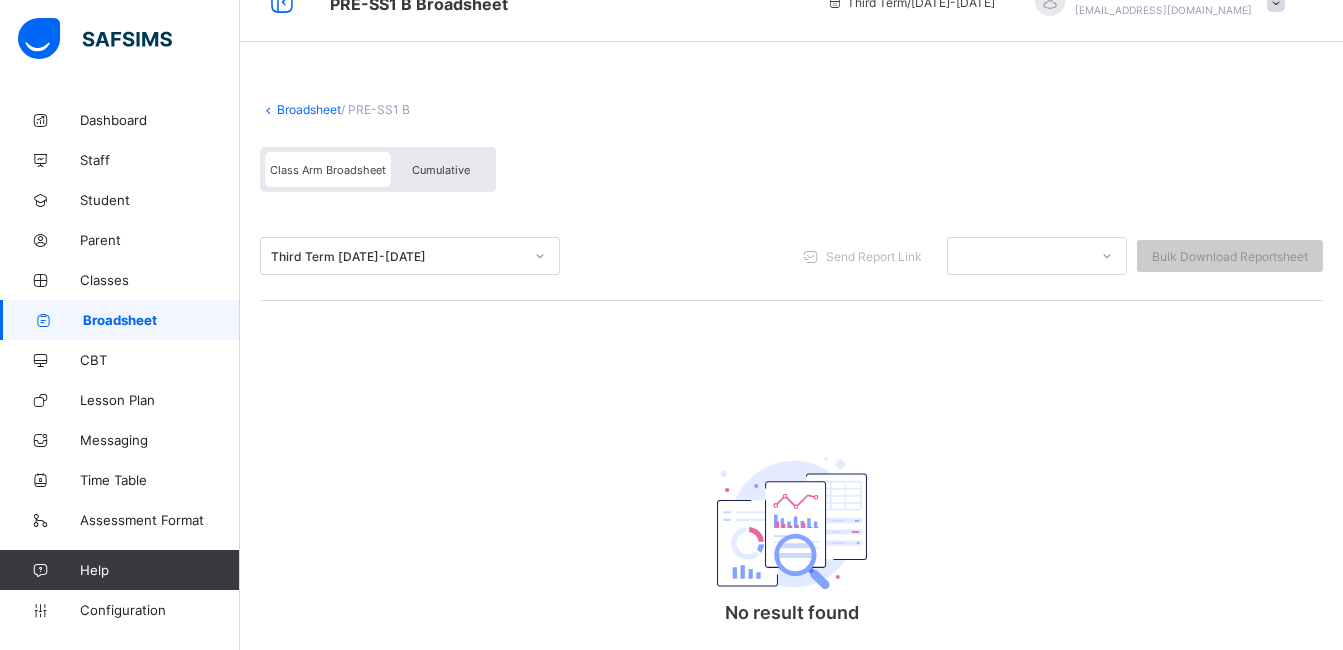 click on "Cumulative" at bounding box center (441, 170) 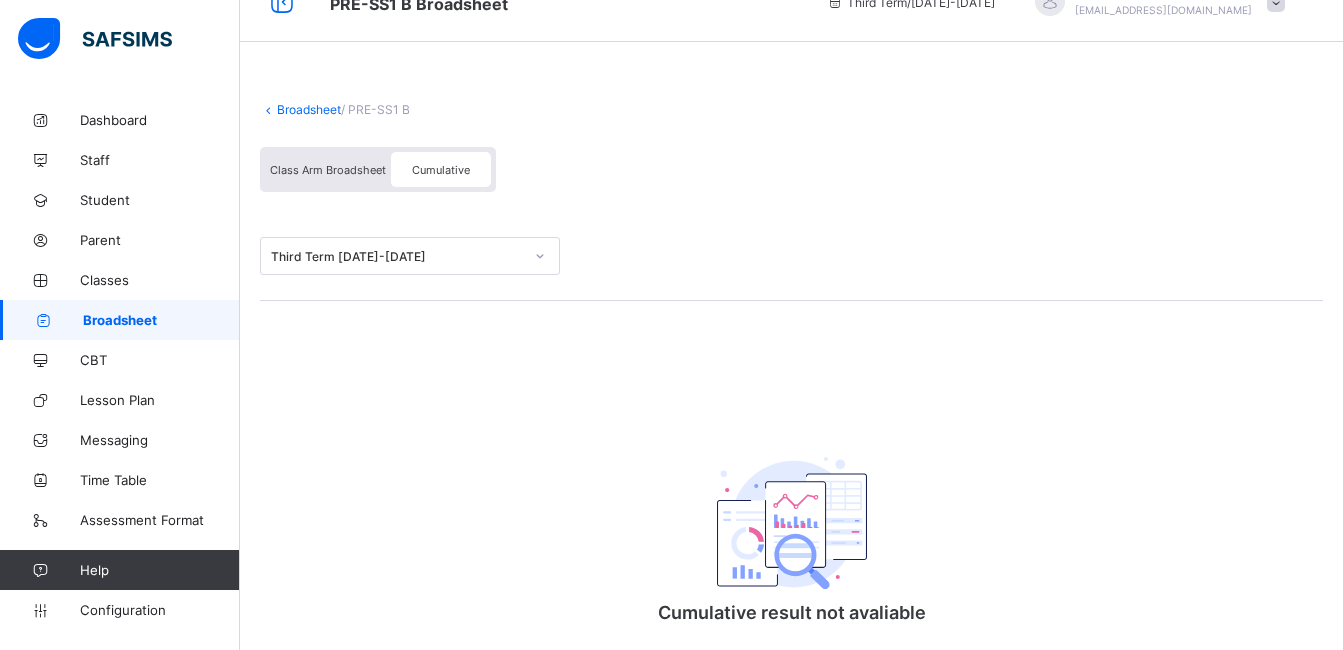 click on "Class Arm Broadsheet" at bounding box center (328, 169) 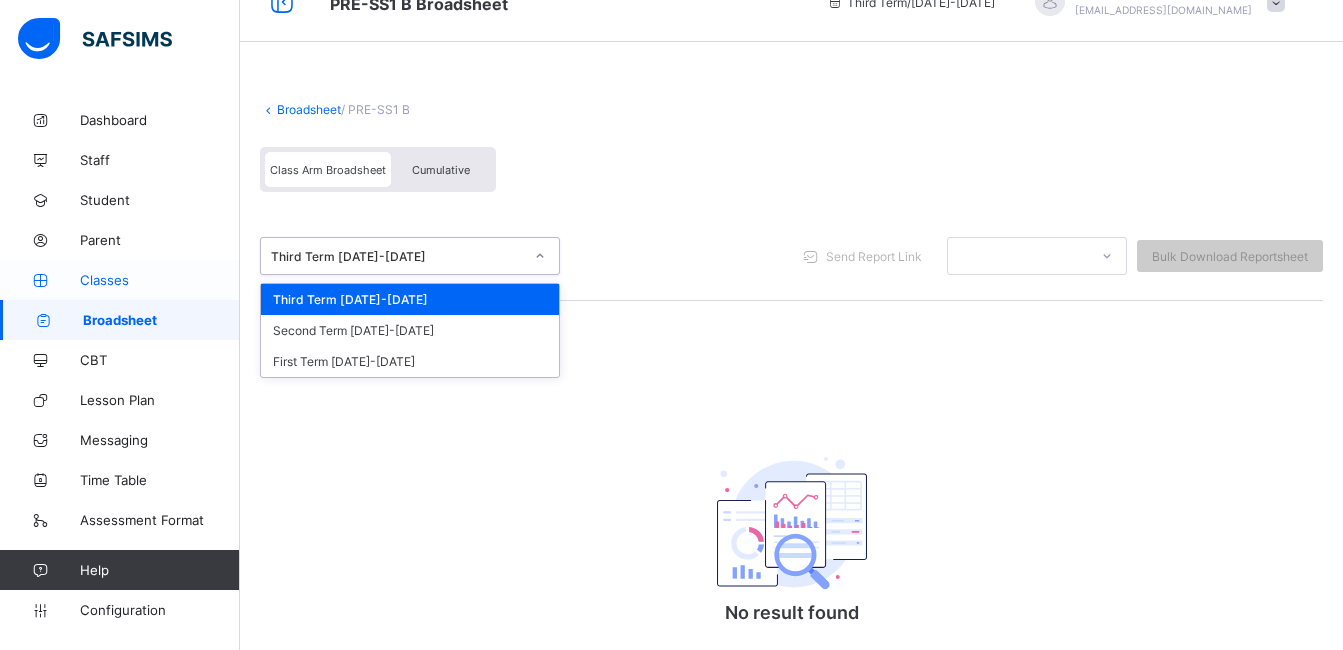 click on "Classes" at bounding box center [160, 280] 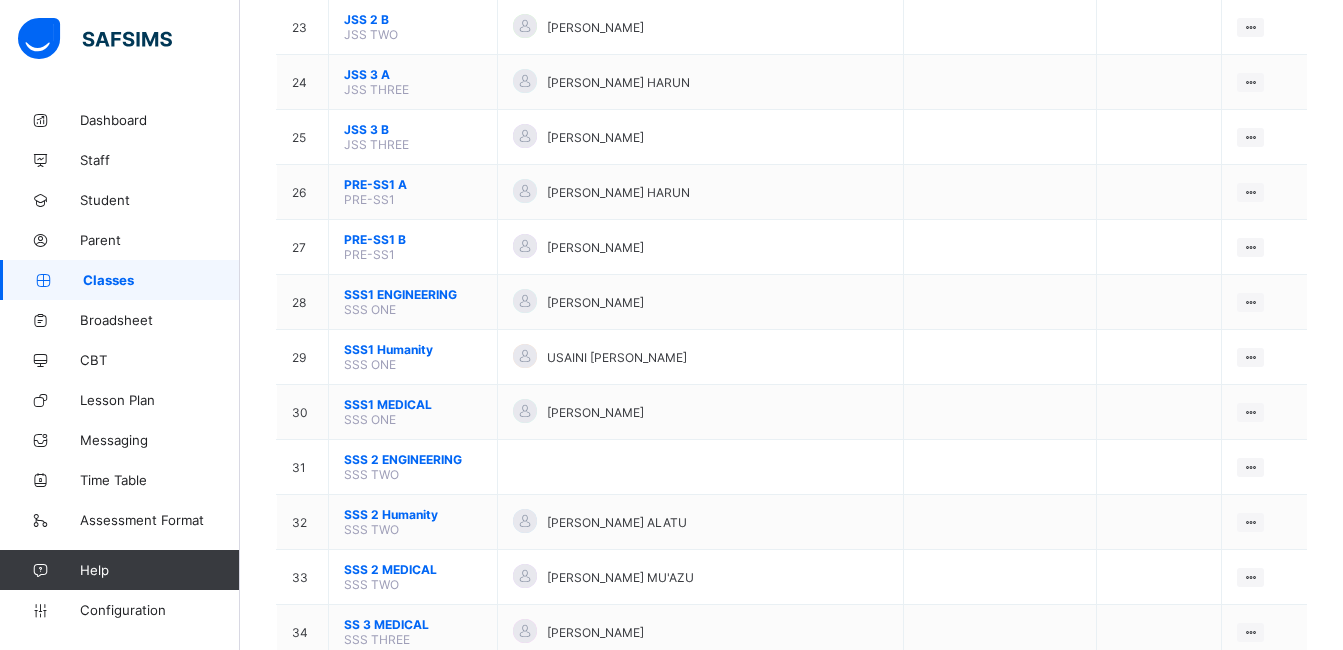 scroll, scrollTop: 1460, scrollLeft: 0, axis: vertical 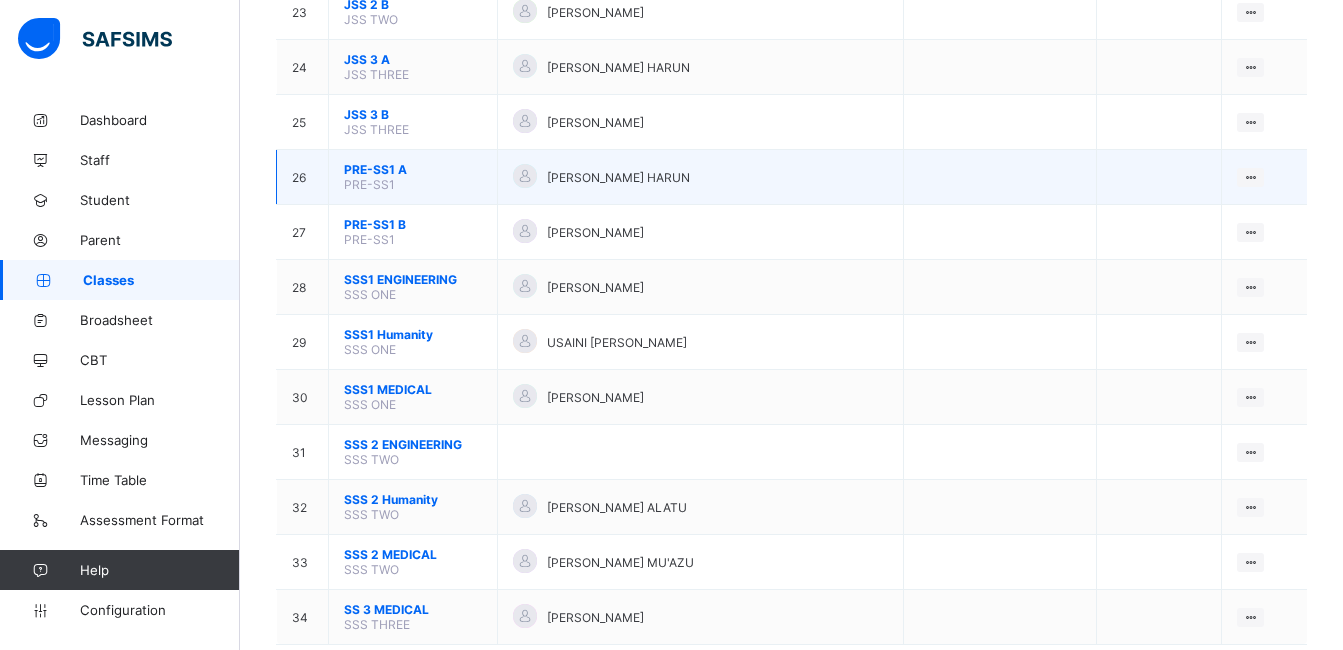 click on "PRE-SS1   A" at bounding box center (413, 169) 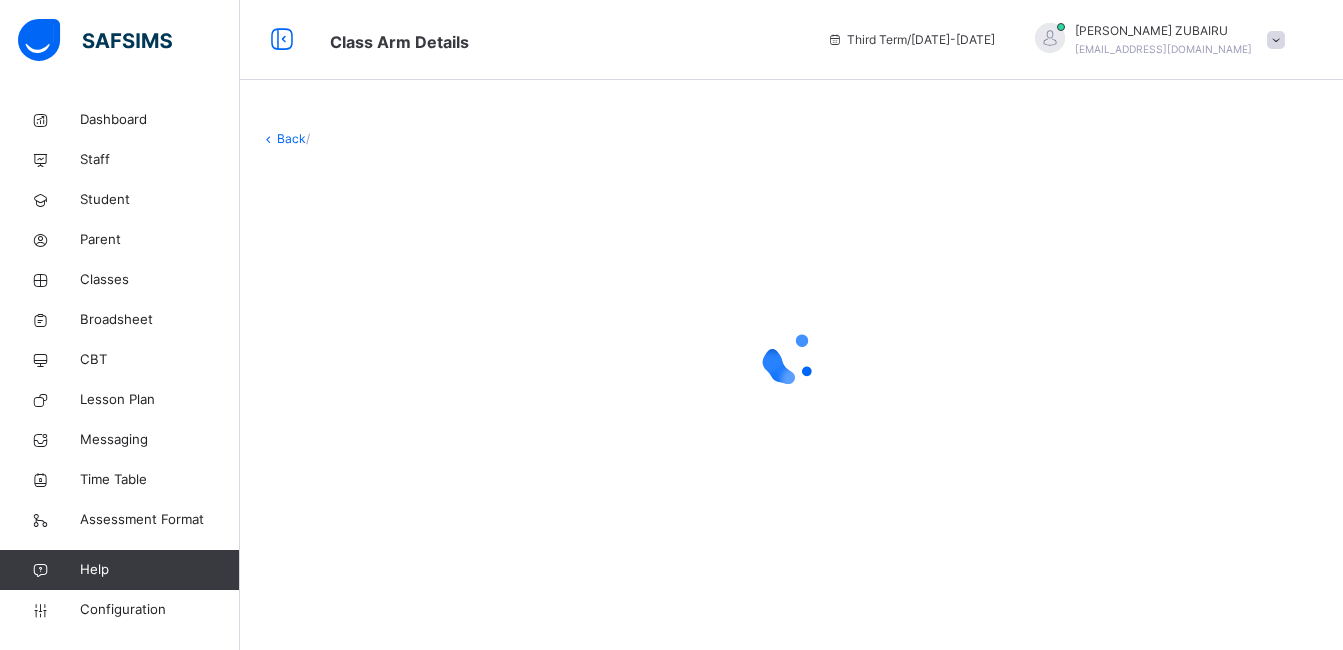 scroll, scrollTop: 0, scrollLeft: 0, axis: both 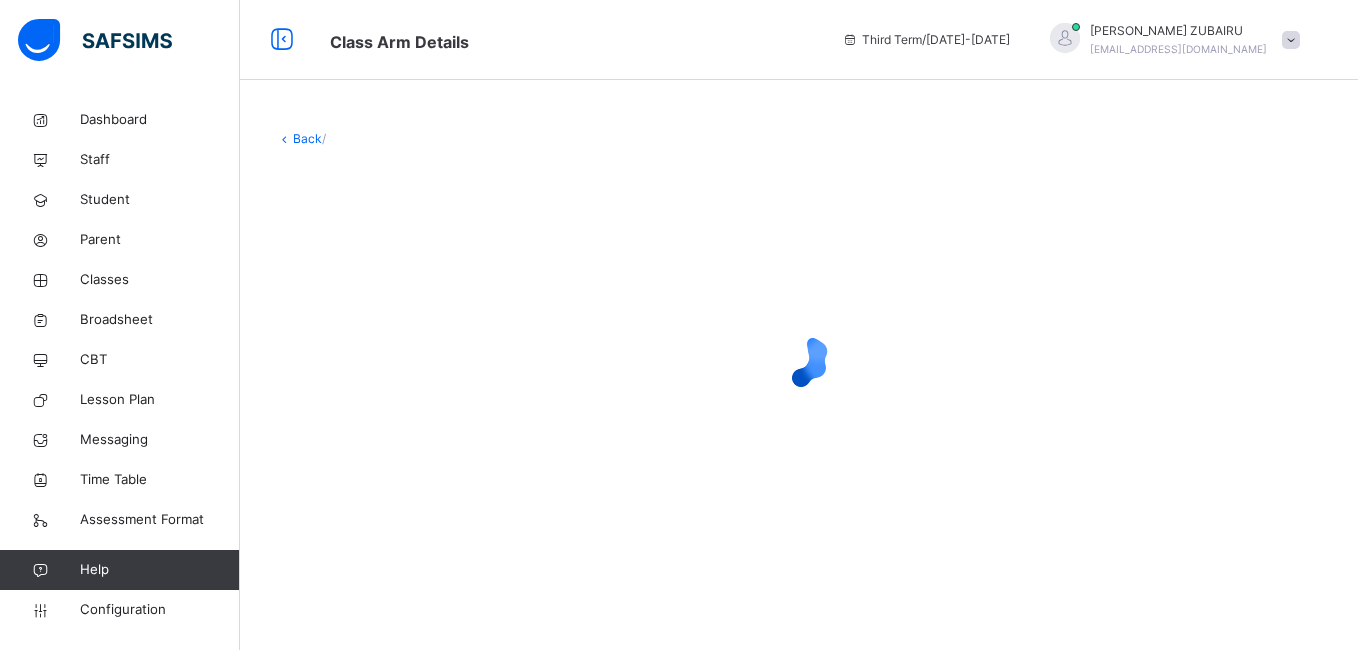 click on "Staff" at bounding box center (160, 160) 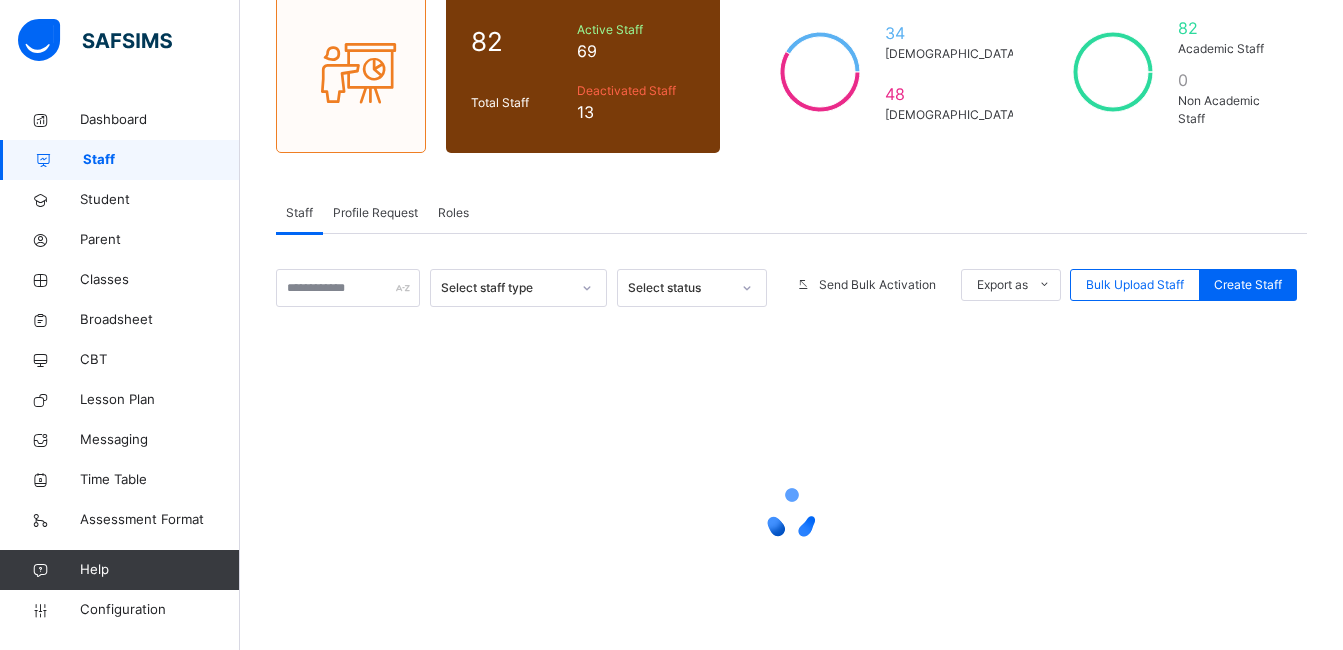 scroll, scrollTop: 268, scrollLeft: 0, axis: vertical 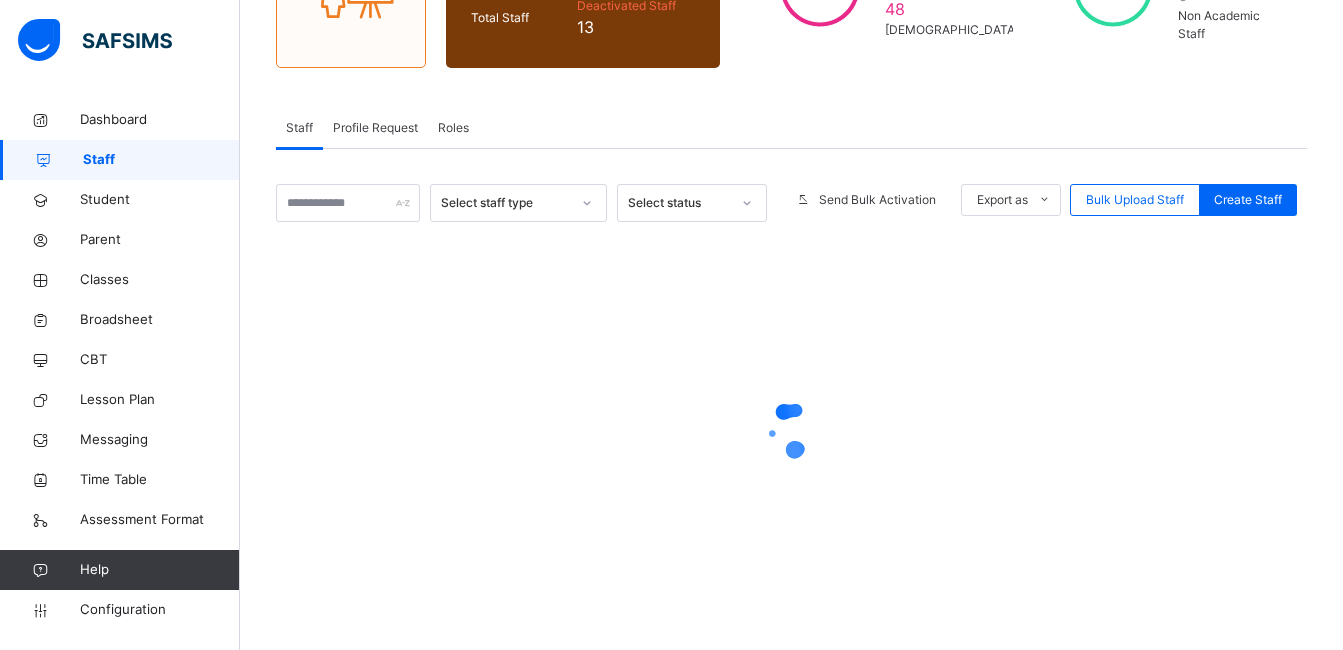 click on "Classes" at bounding box center [160, 280] 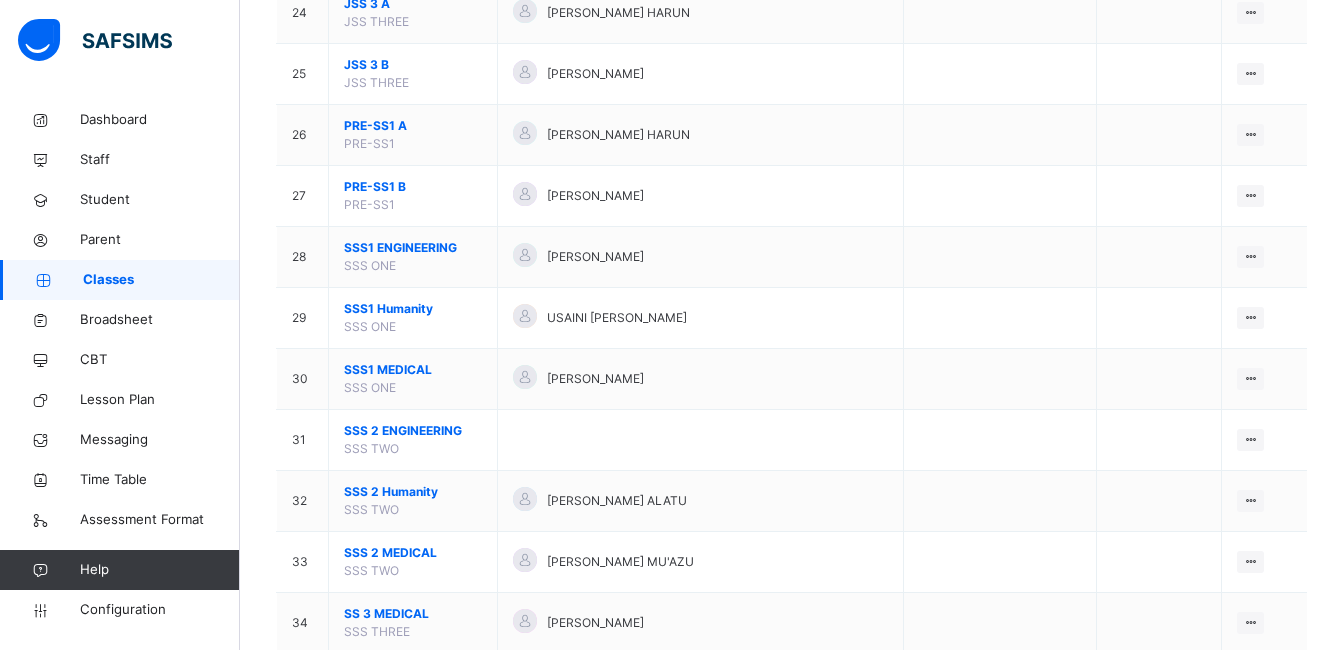 scroll, scrollTop: 1623, scrollLeft: 0, axis: vertical 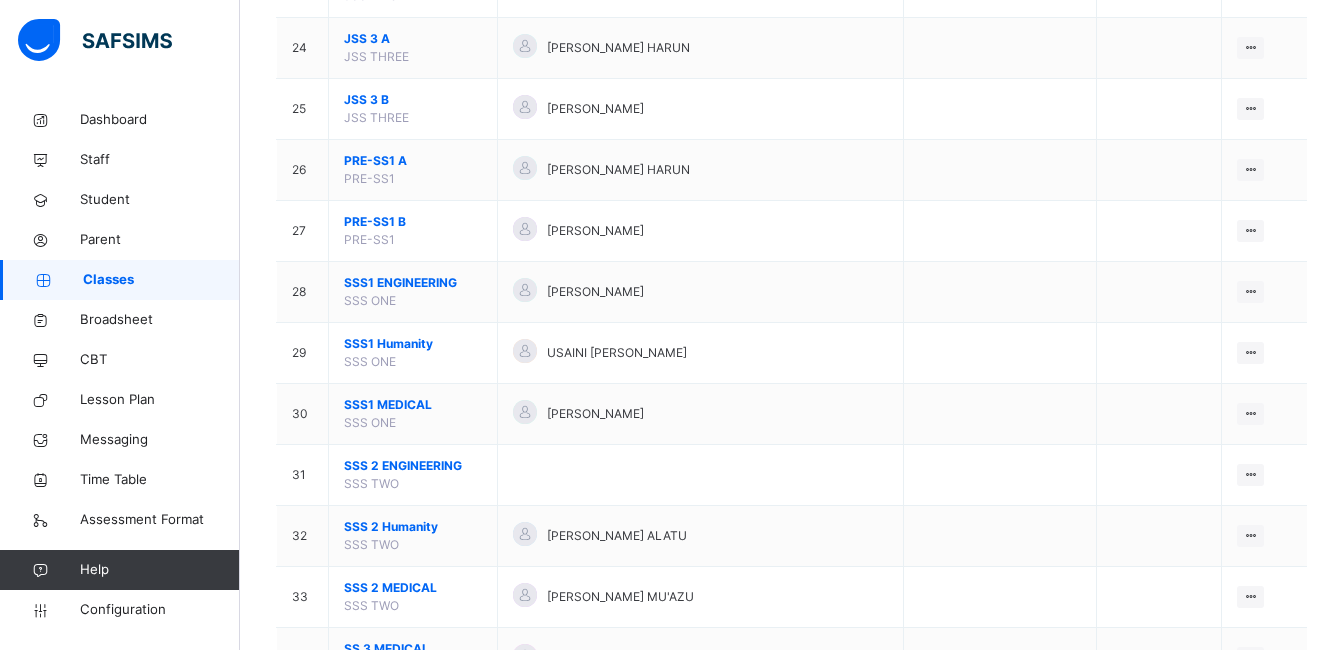 click on "PRE-SS1   A" at bounding box center [413, 161] 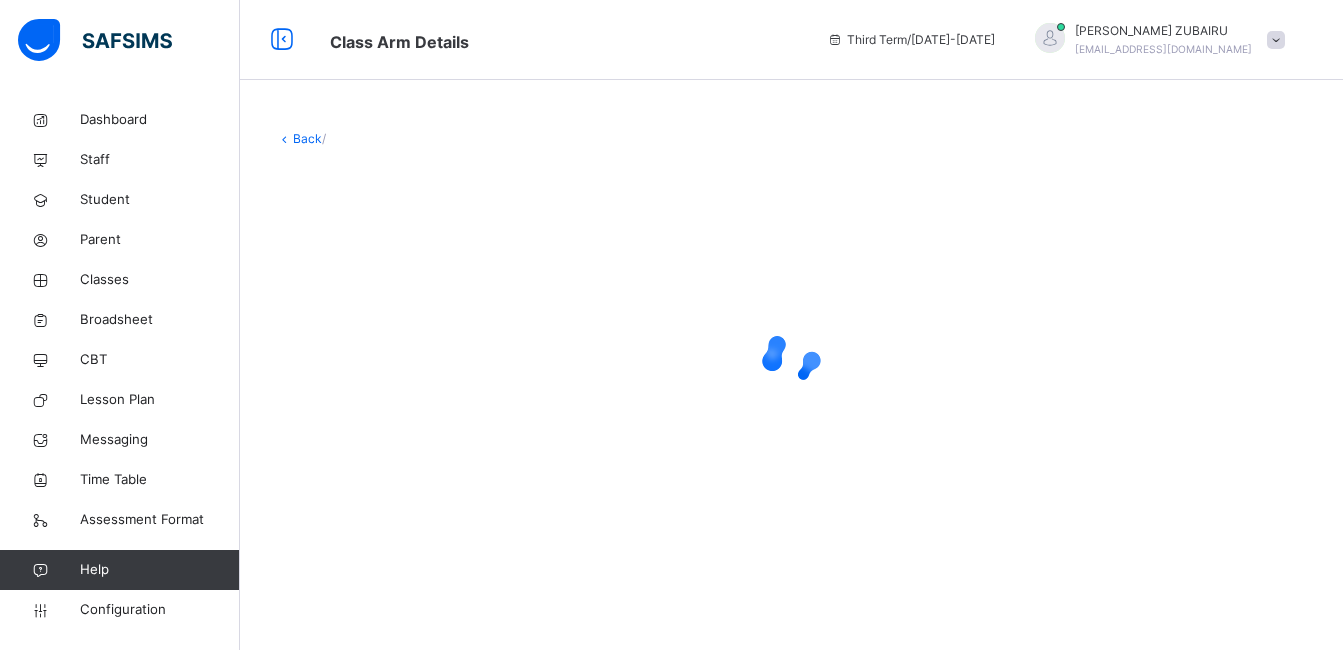 scroll, scrollTop: 0, scrollLeft: 0, axis: both 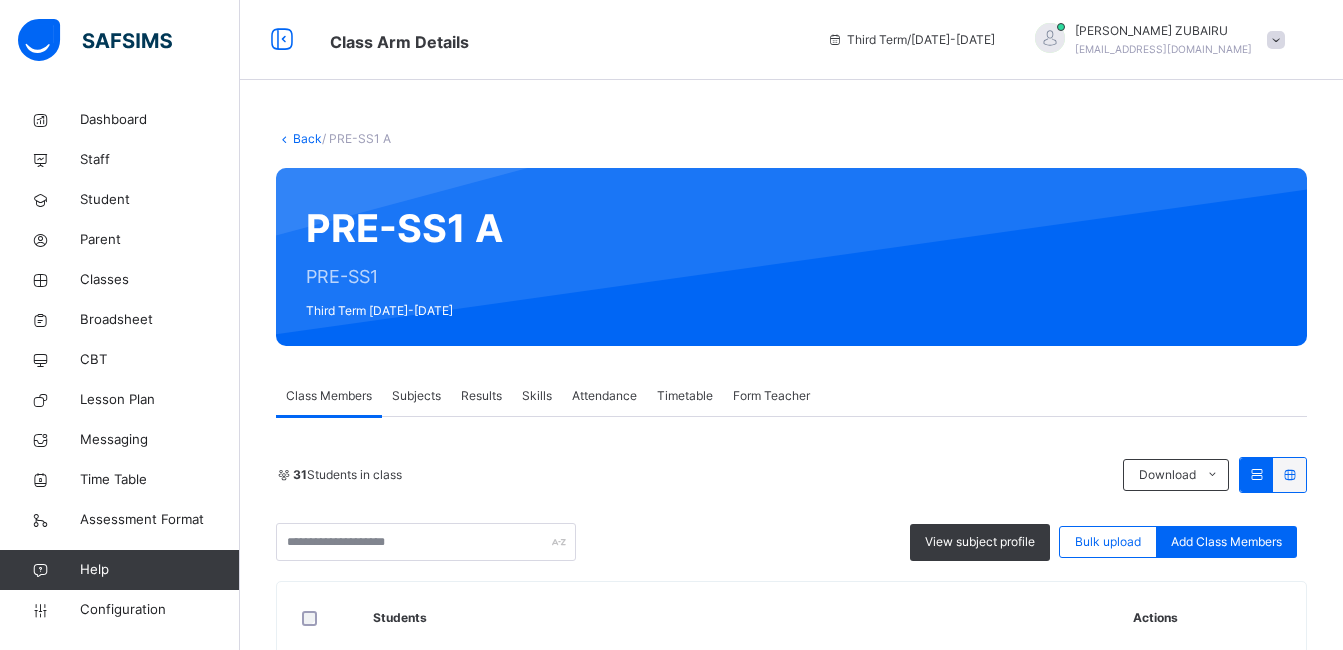 click on "Subjects" at bounding box center (416, 396) 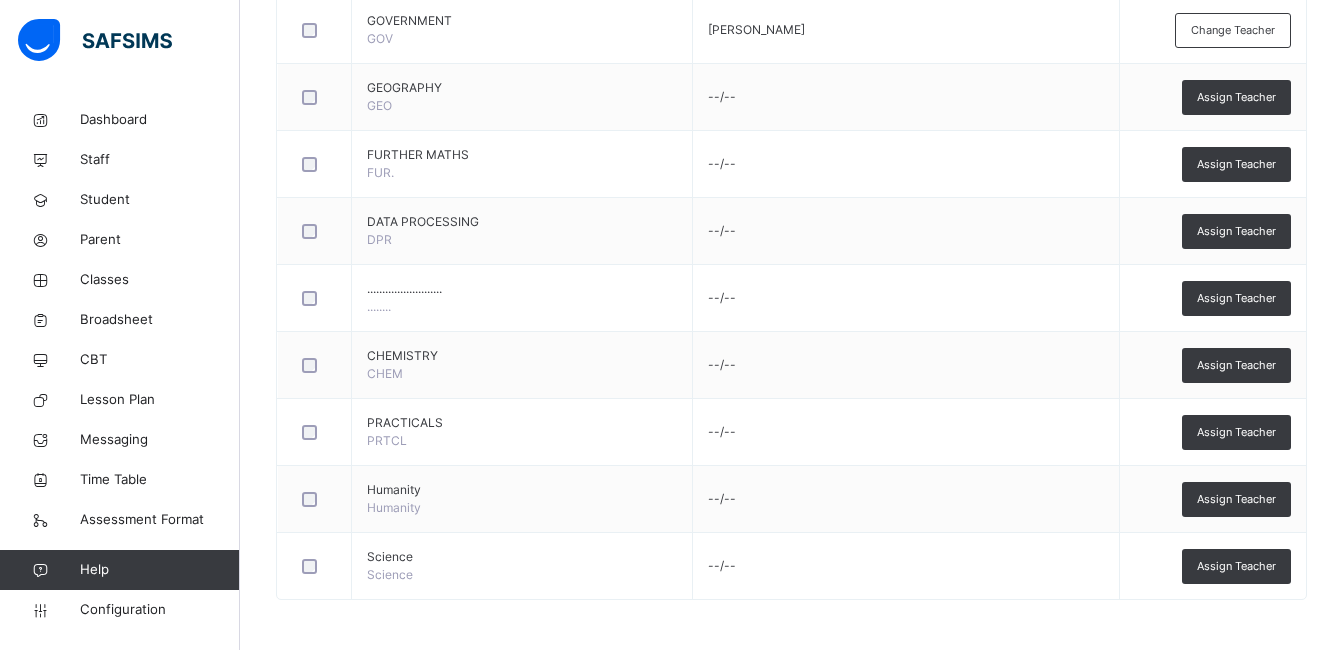 scroll, scrollTop: 0, scrollLeft: 0, axis: both 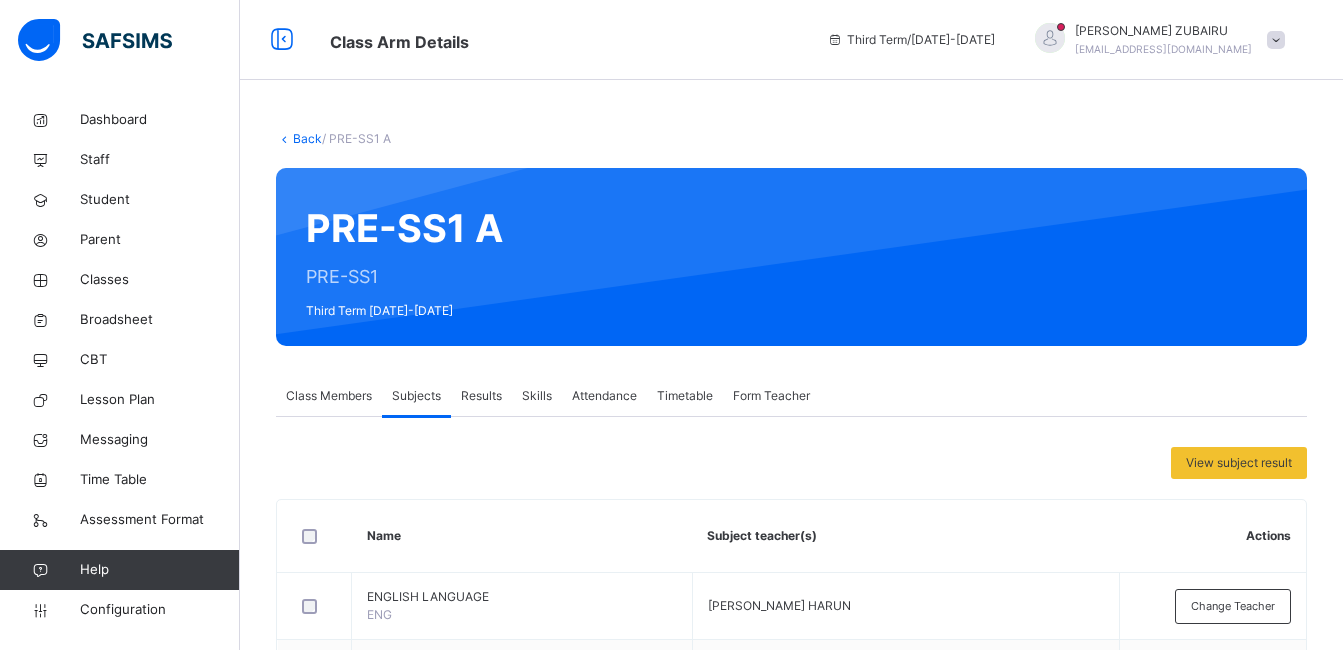 click on "Back" at bounding box center [307, 138] 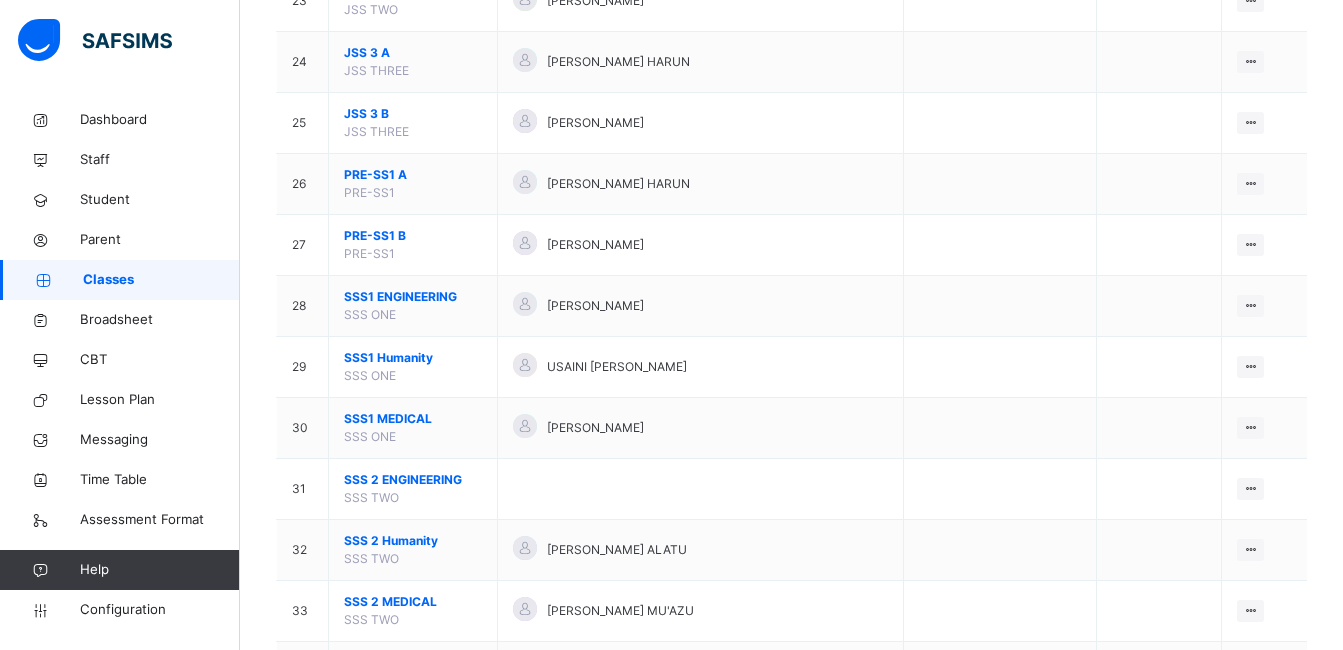 scroll, scrollTop: 1608, scrollLeft: 0, axis: vertical 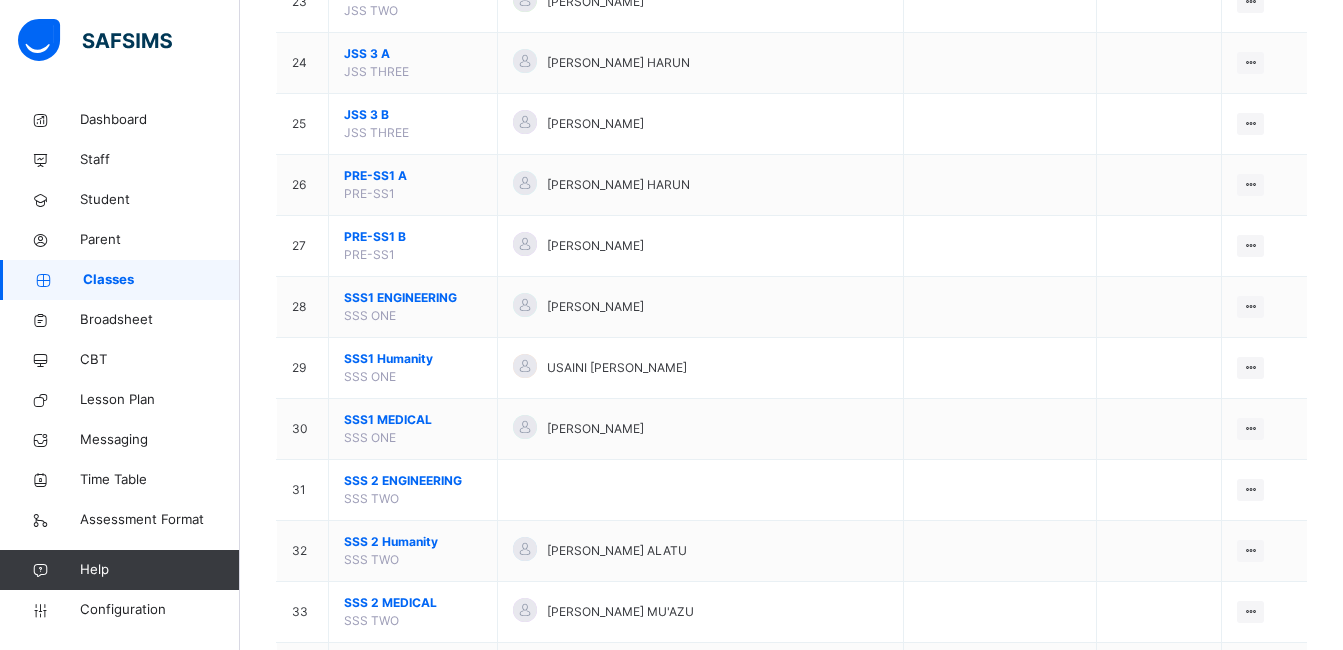 click on "PRE-SS1   B" at bounding box center [413, 237] 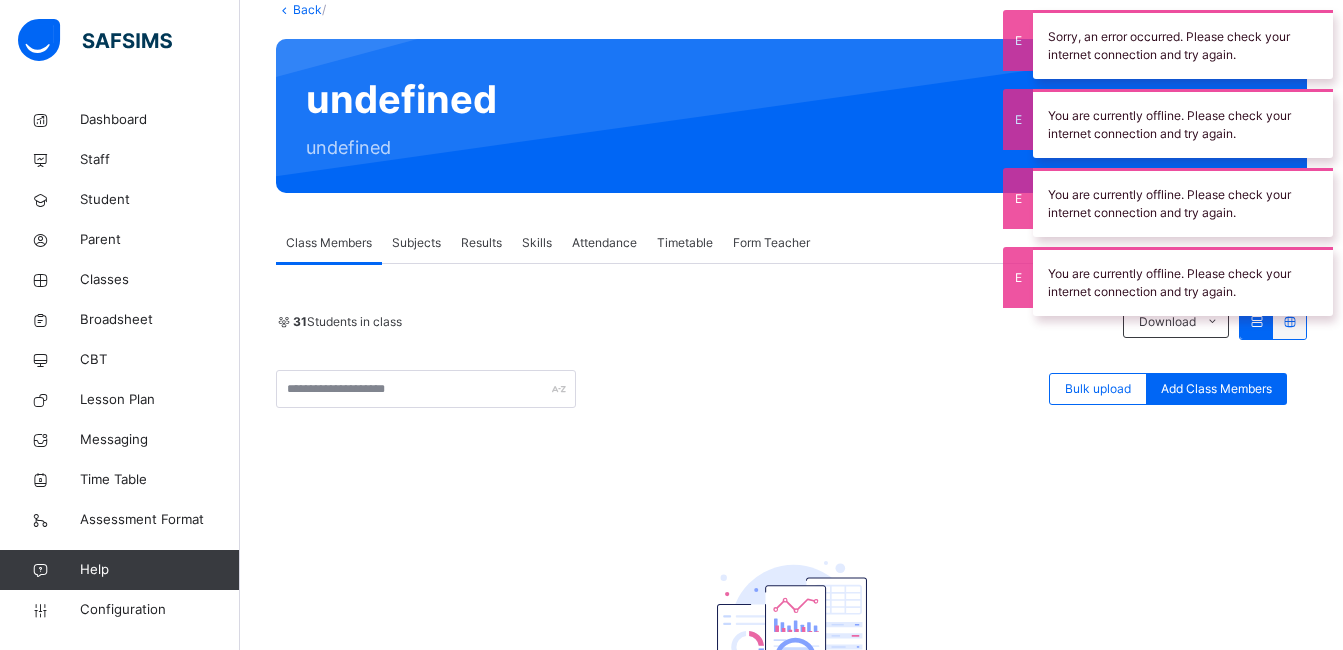 scroll, scrollTop: 134, scrollLeft: 0, axis: vertical 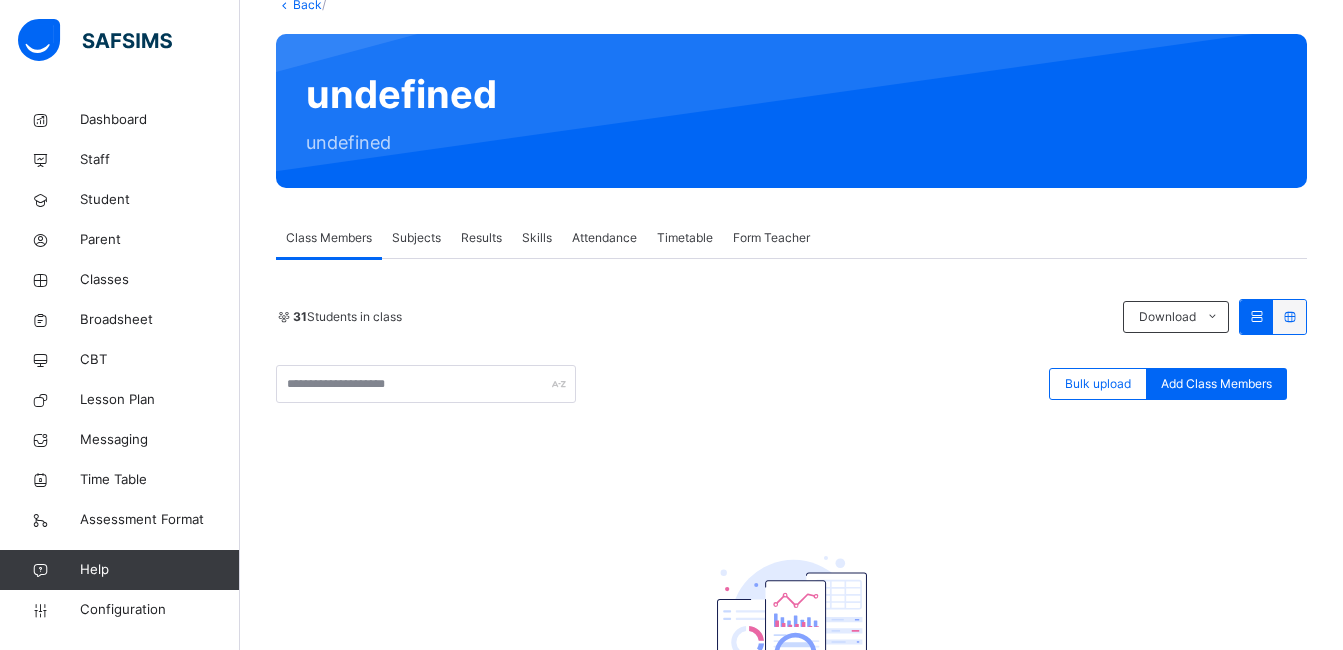click on "Subjects" at bounding box center [416, 238] 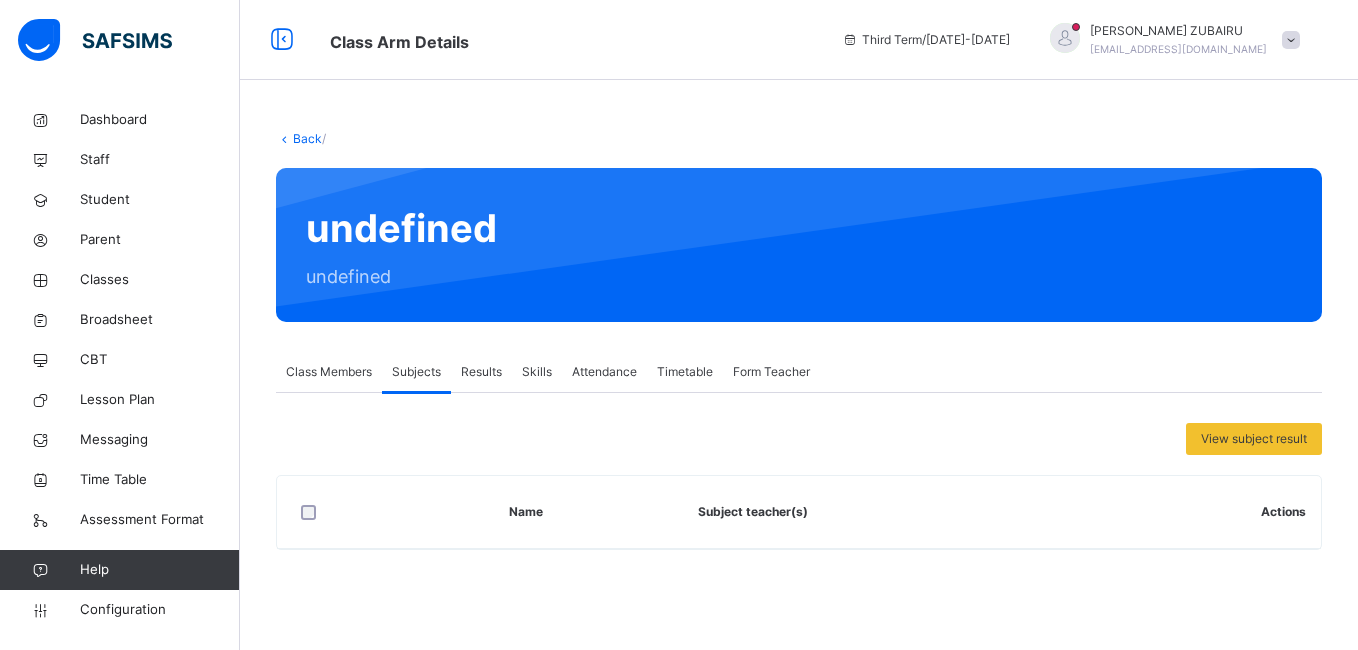 click on "Back" at bounding box center [307, 138] 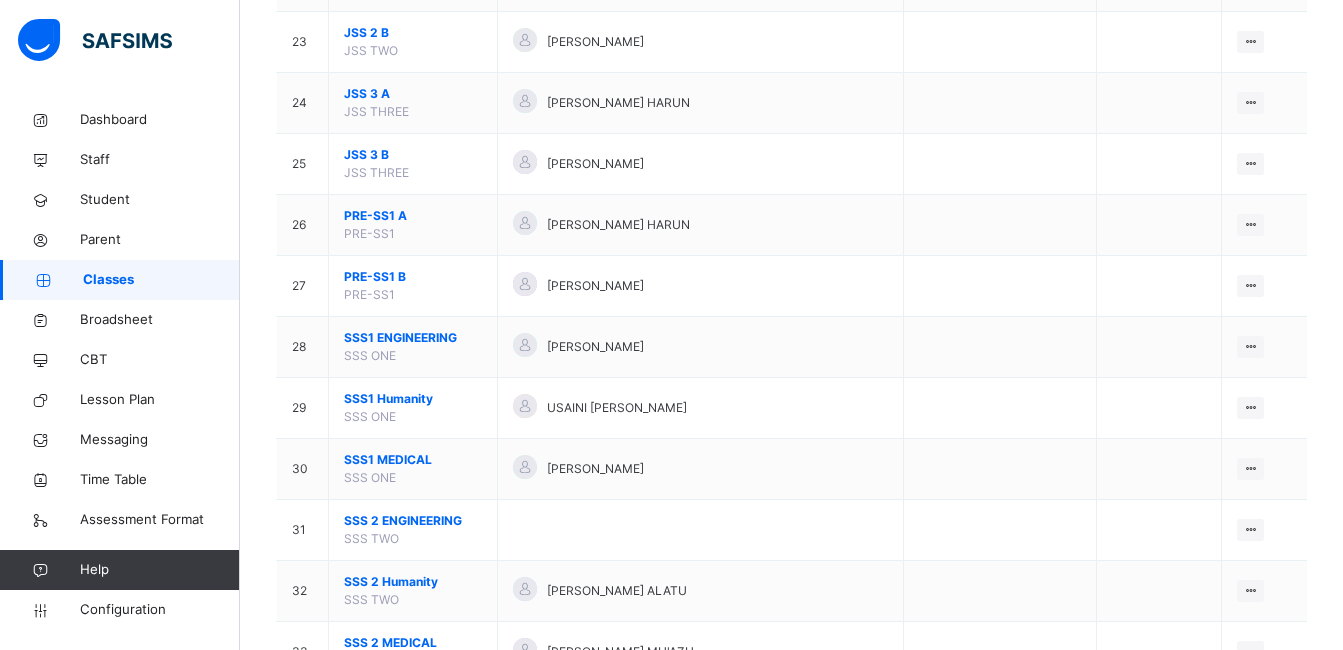 scroll, scrollTop: 1560, scrollLeft: 0, axis: vertical 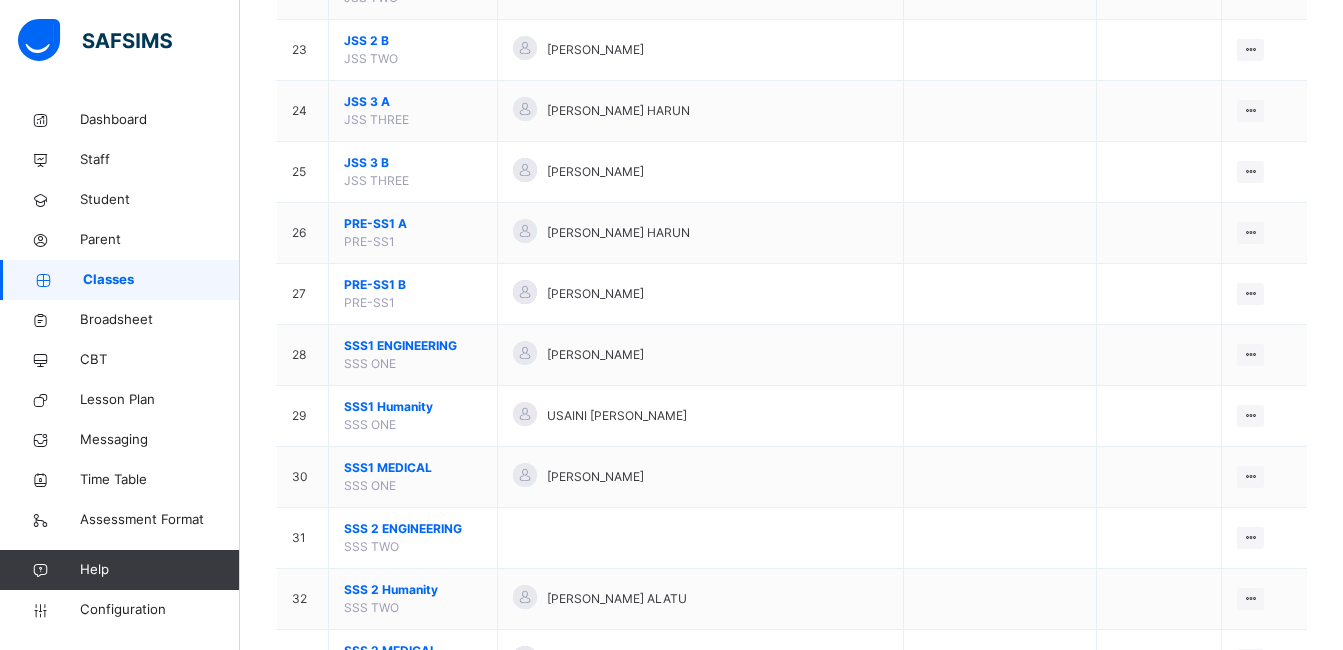 click on "PRE-SS1   A" at bounding box center [413, 224] 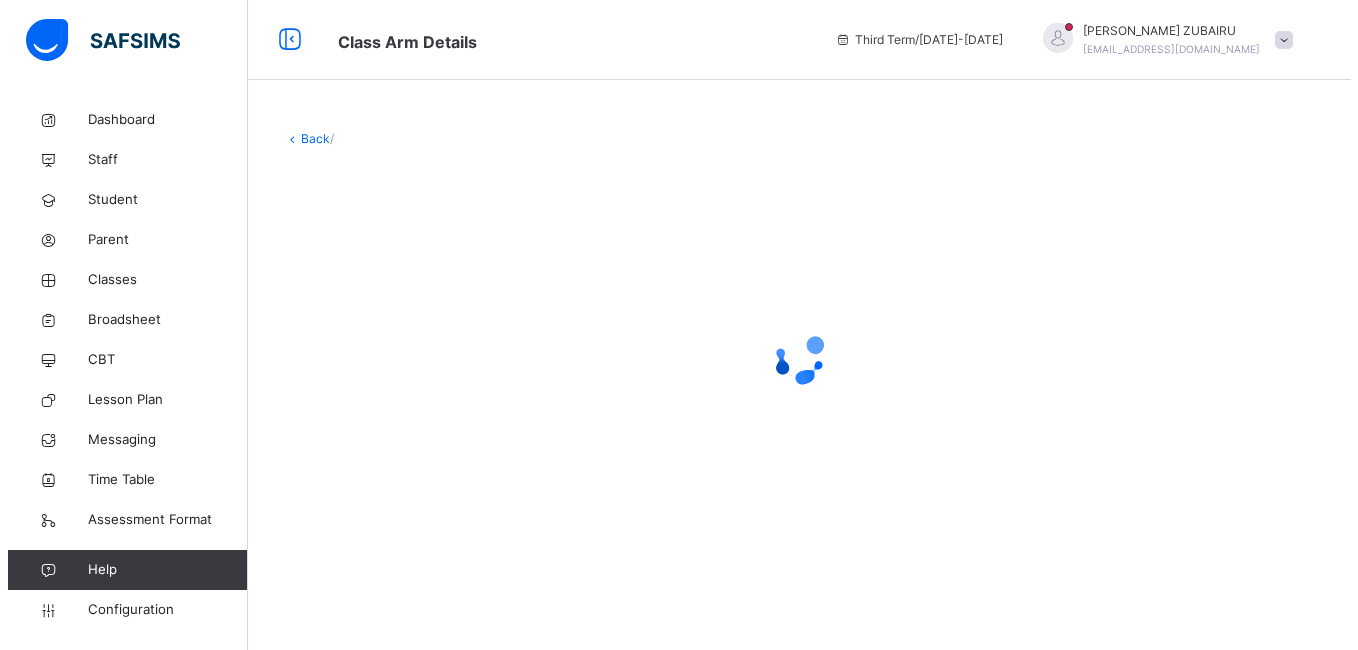 scroll, scrollTop: 0, scrollLeft: 0, axis: both 